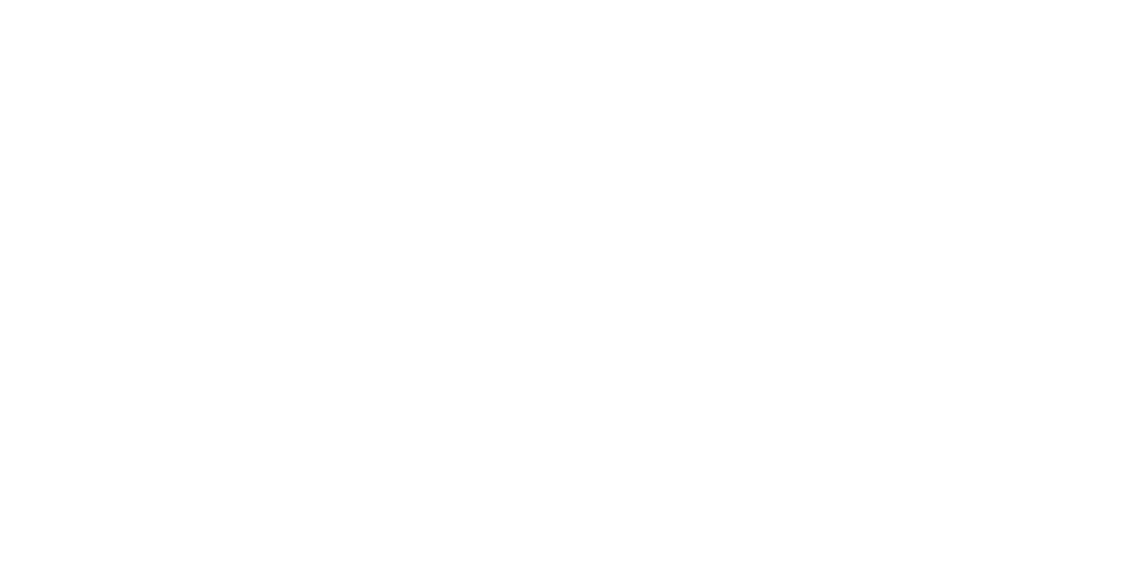 scroll, scrollTop: 0, scrollLeft: 0, axis: both 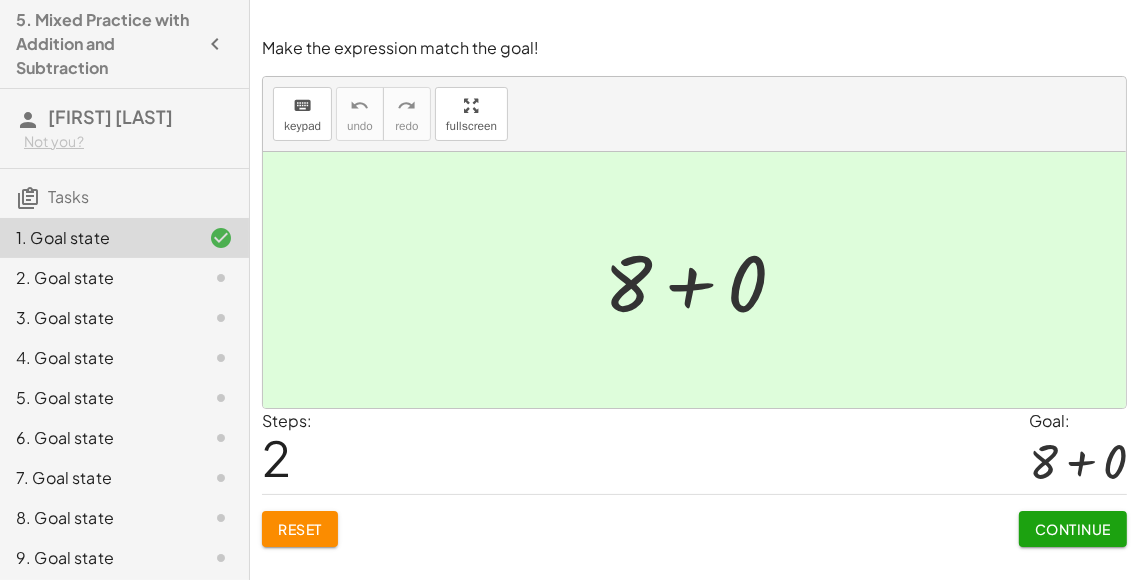 click on "Continue" 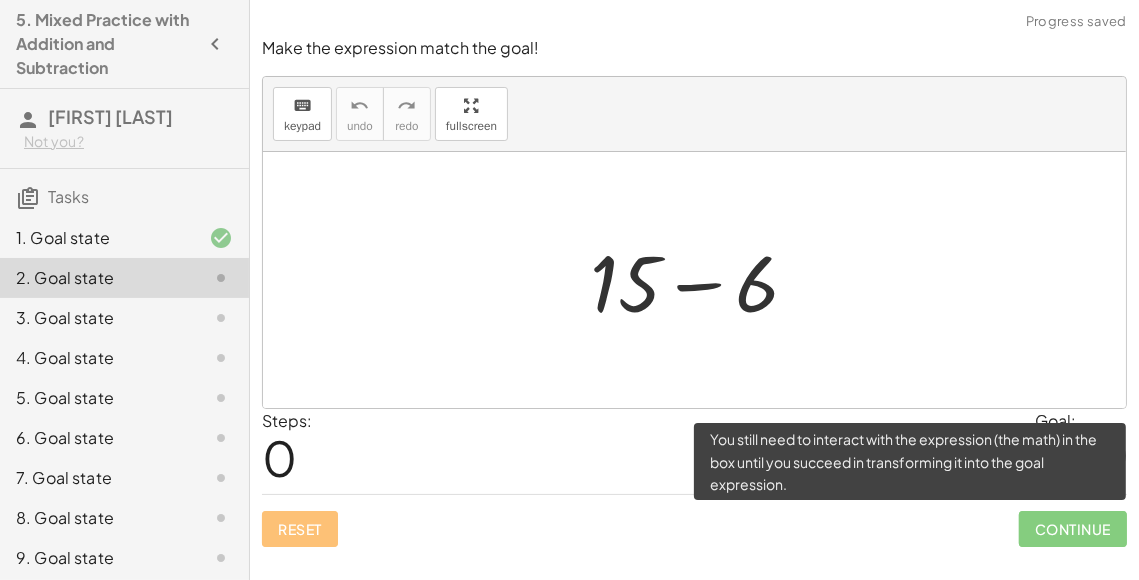 click on "Continue" 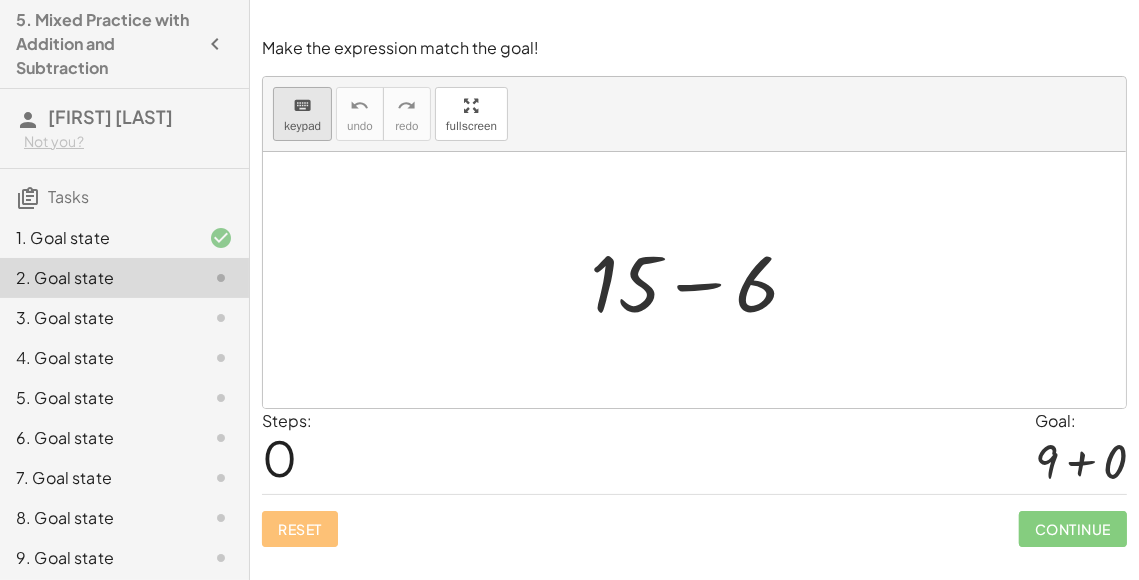 click on "keyboard keypad" at bounding box center [302, 114] 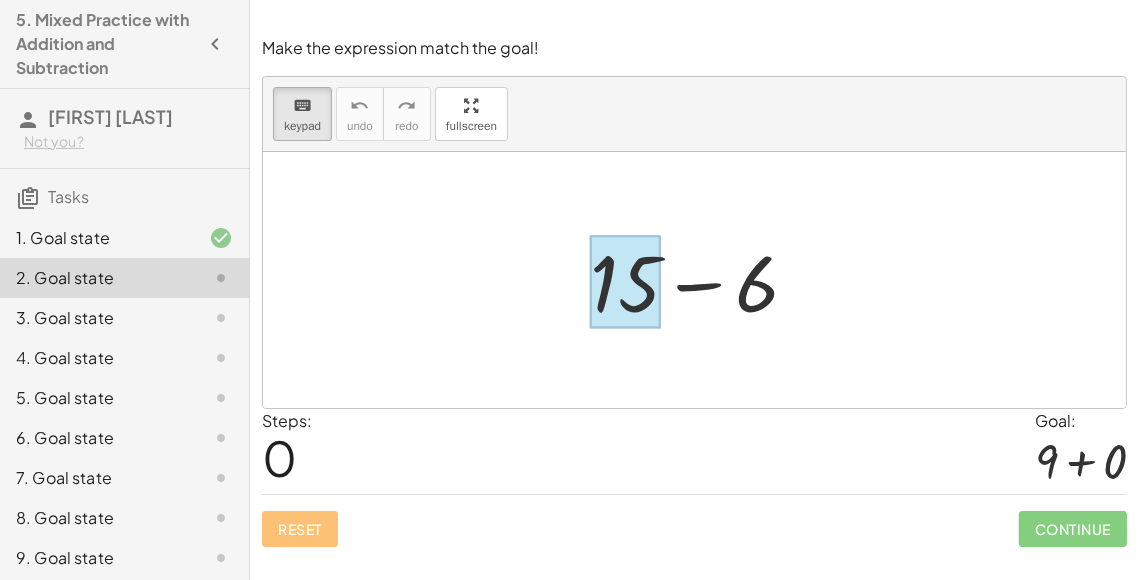 click at bounding box center [625, 282] 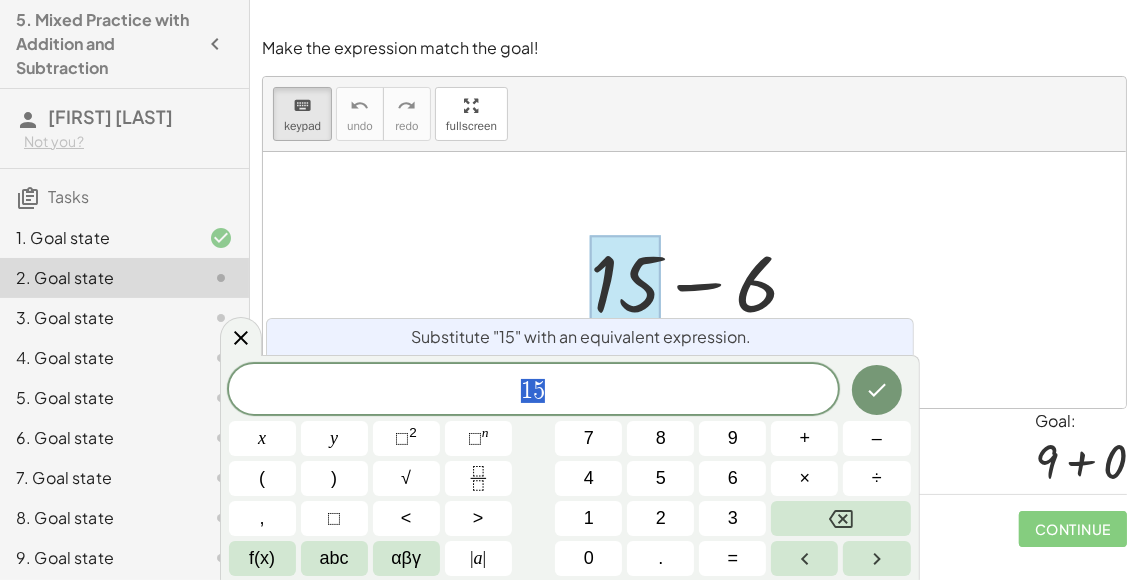 click on "1 5" at bounding box center (534, 391) 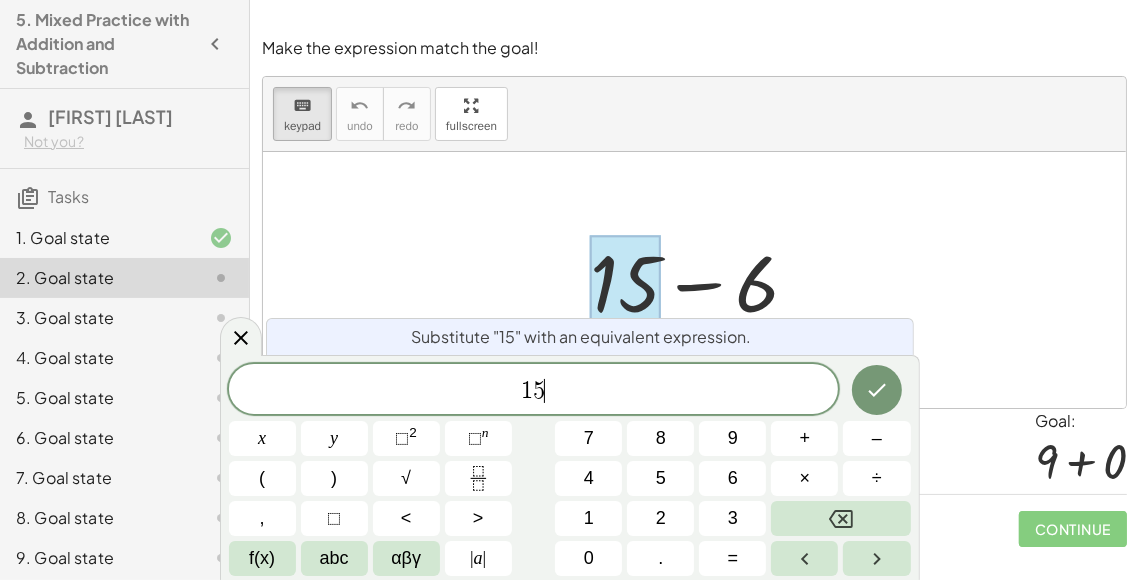 click on "1 5 ​" at bounding box center [534, 391] 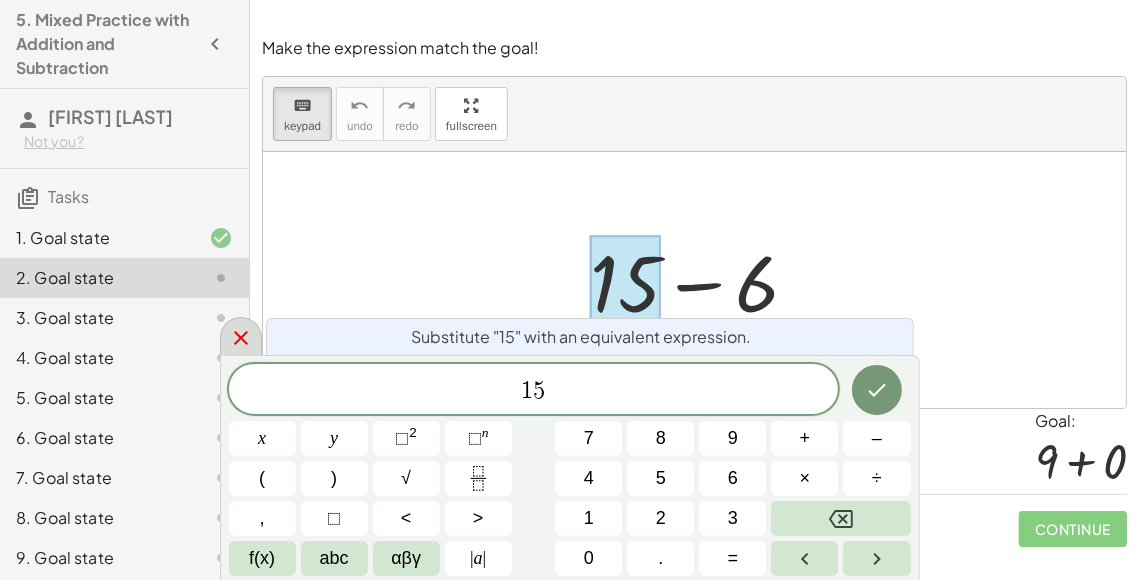 click 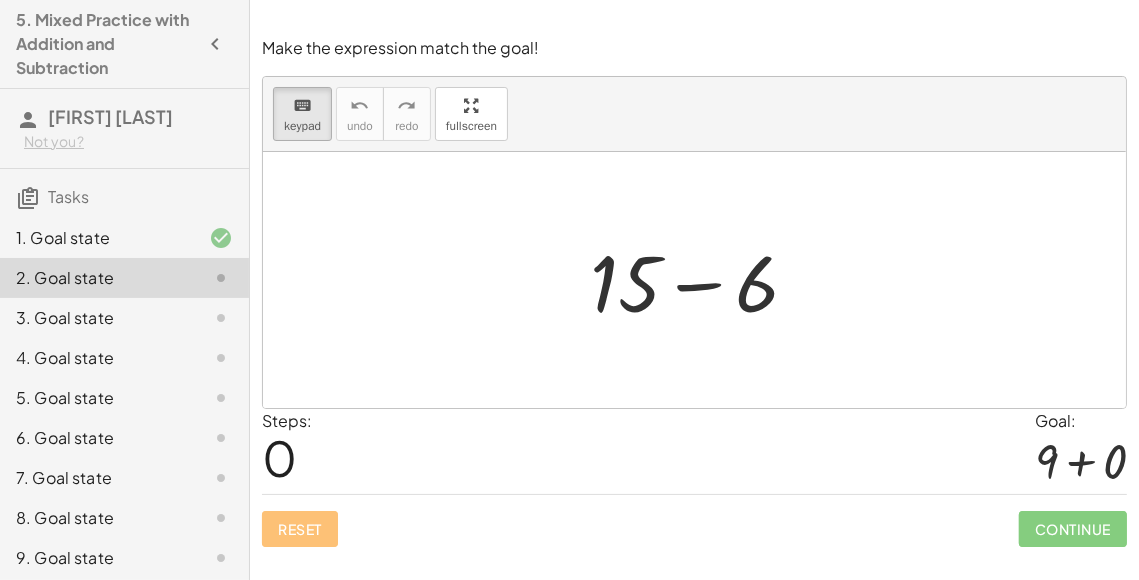 click 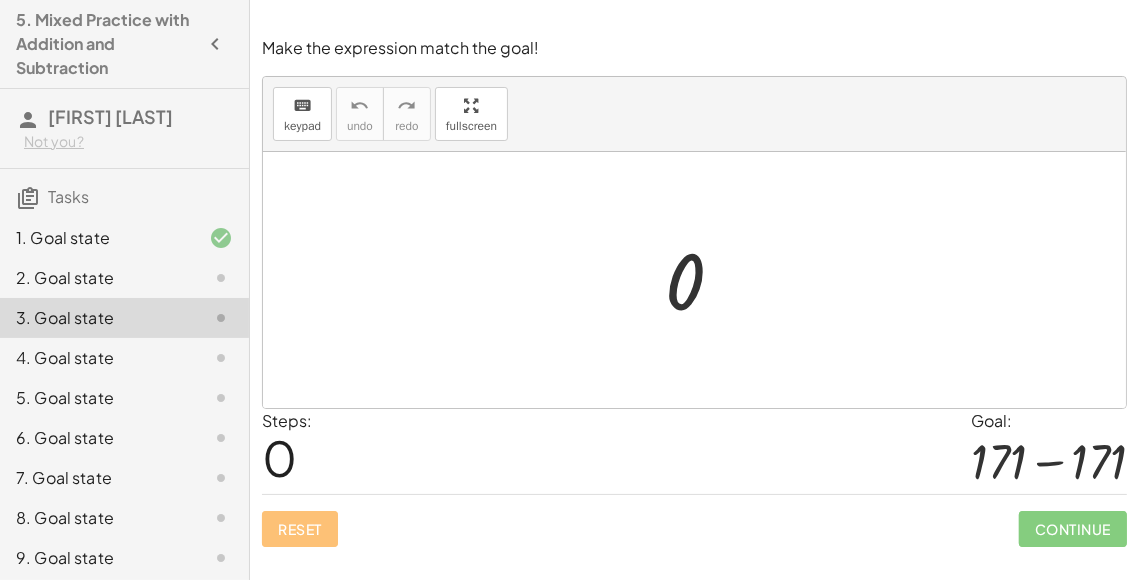scroll, scrollTop: 3, scrollLeft: 0, axis: vertical 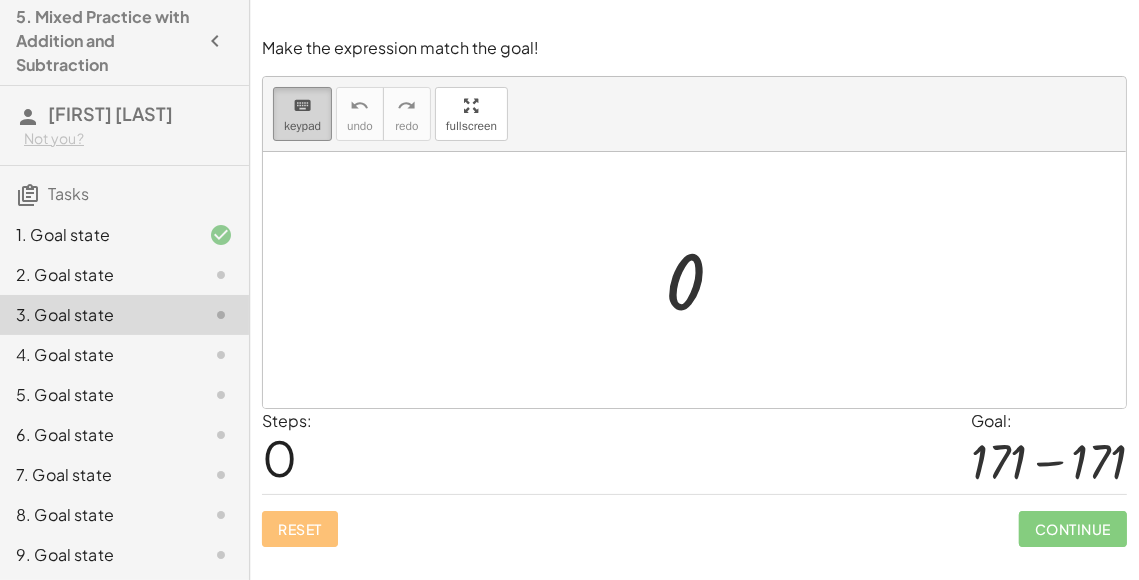 click on "keyboard" at bounding box center (302, 106) 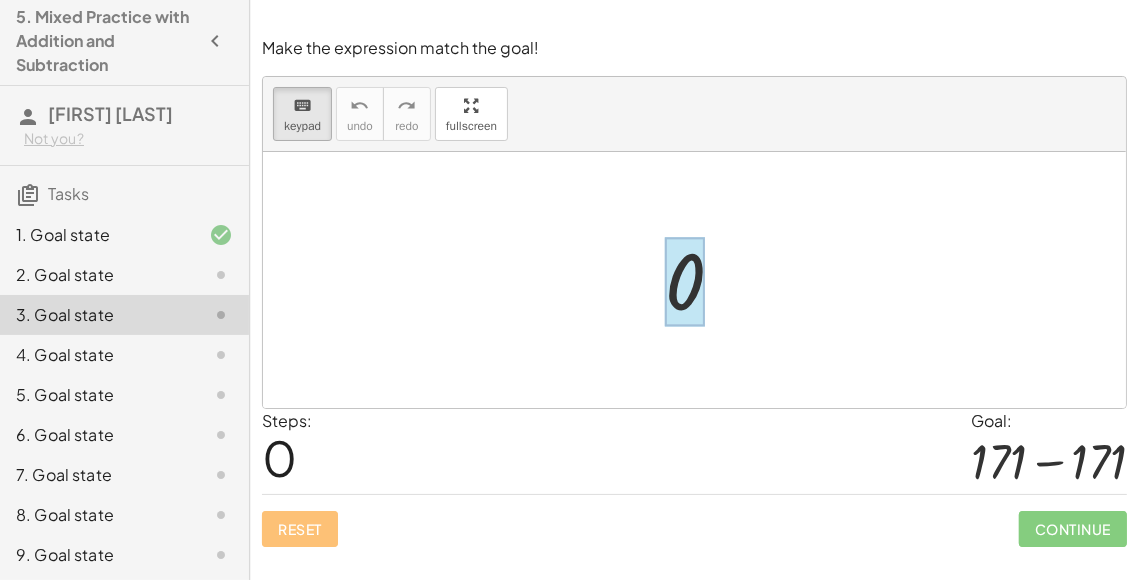 click at bounding box center [685, 282] 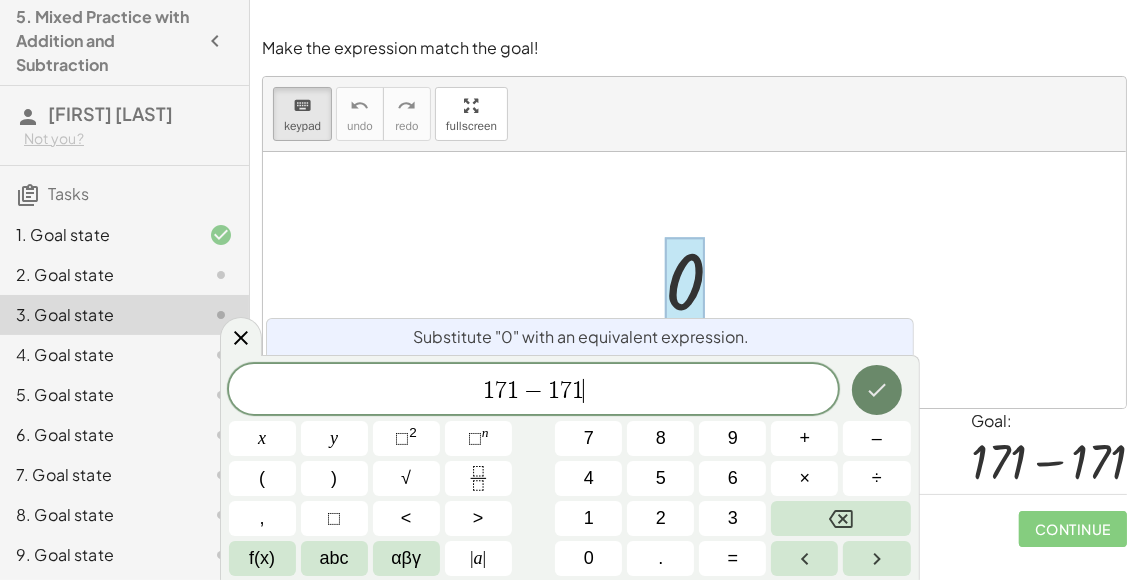 click at bounding box center (877, 390) 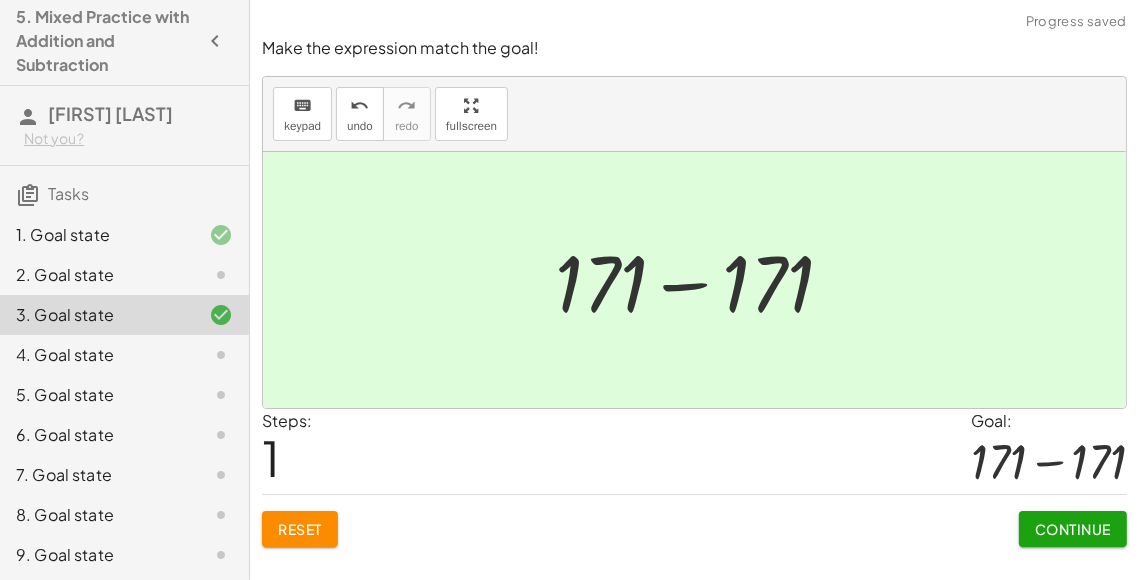 click on "2. Goal state" 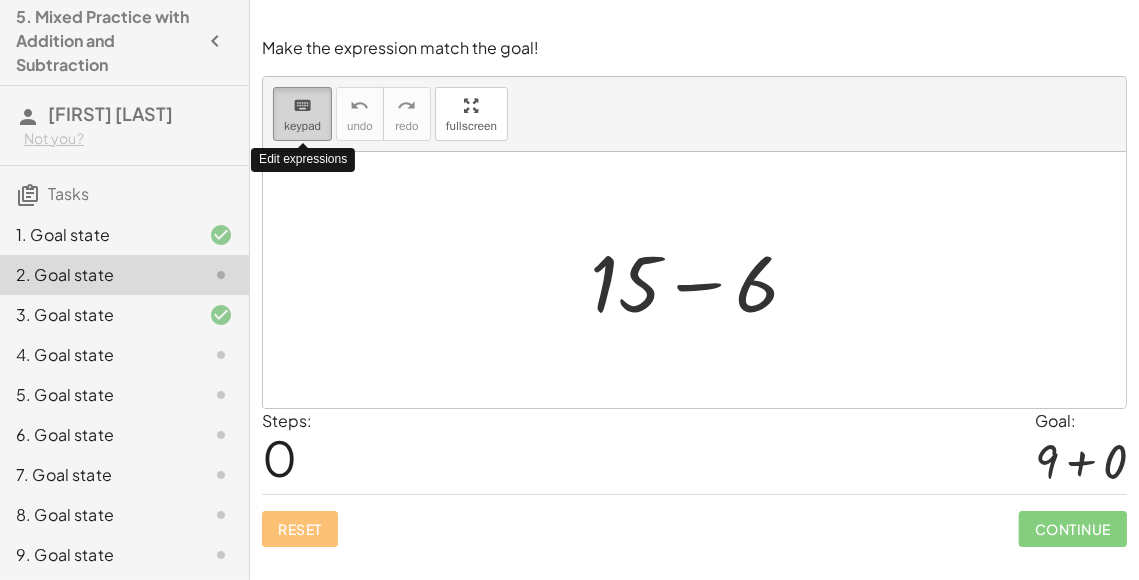 click on "keypad" at bounding box center (302, 126) 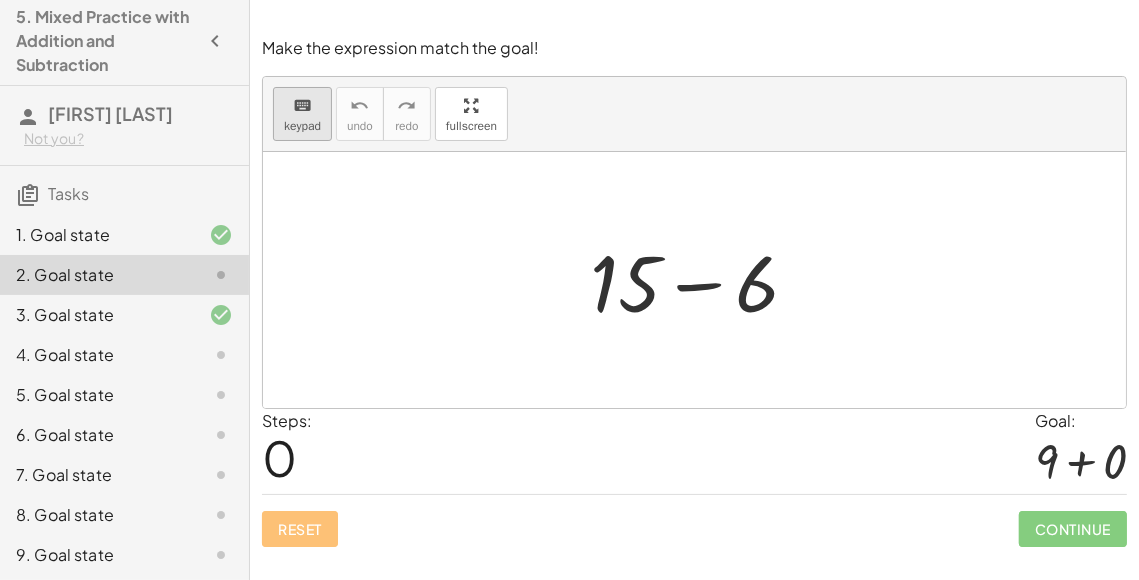 click on "keypad" at bounding box center (302, 126) 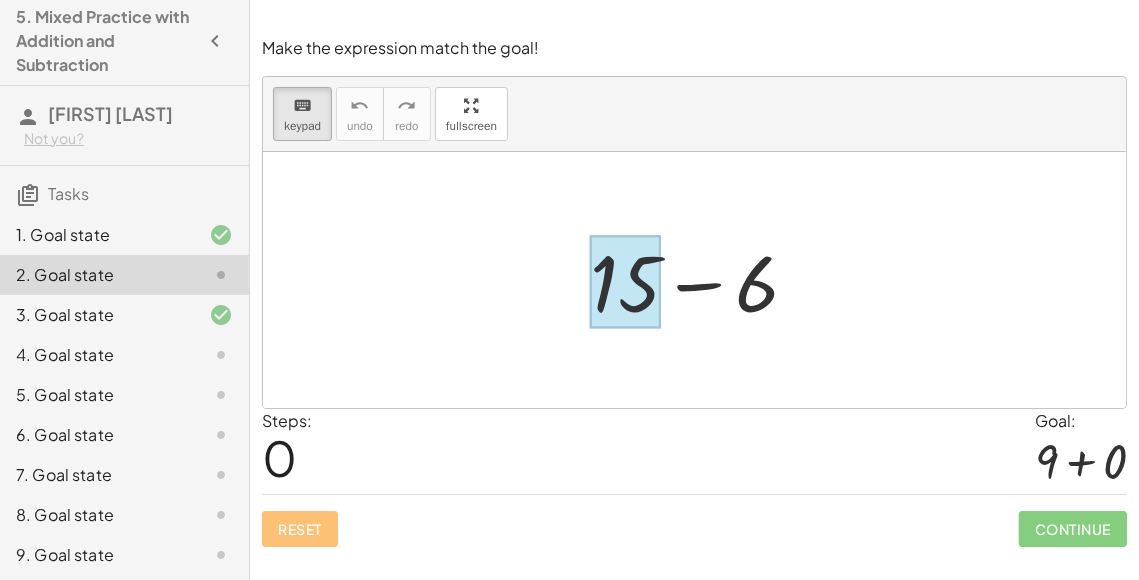 click at bounding box center (625, 282) 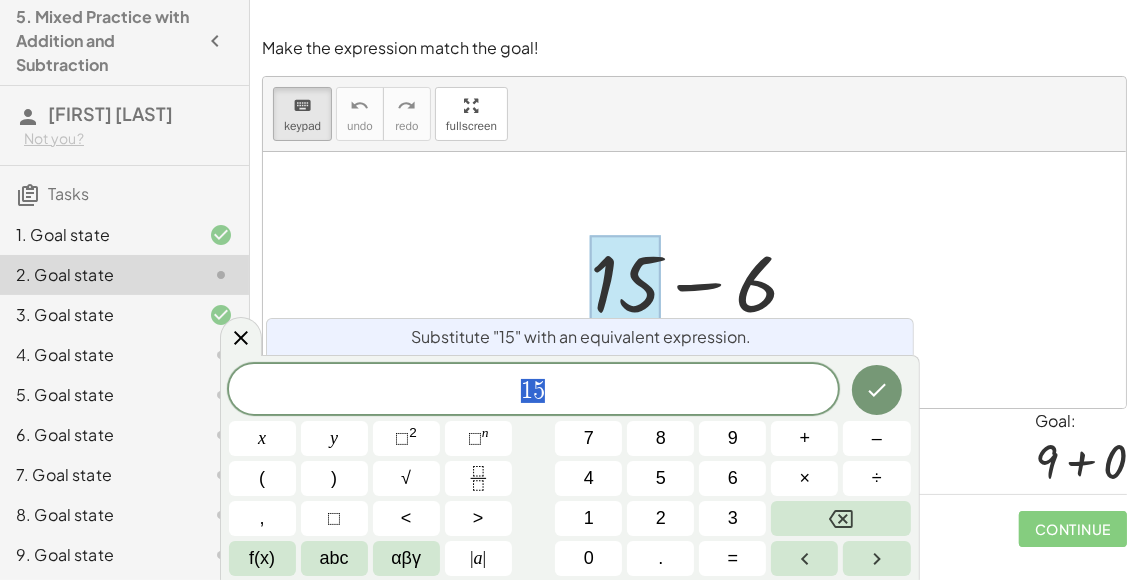 click at bounding box center [702, 280] 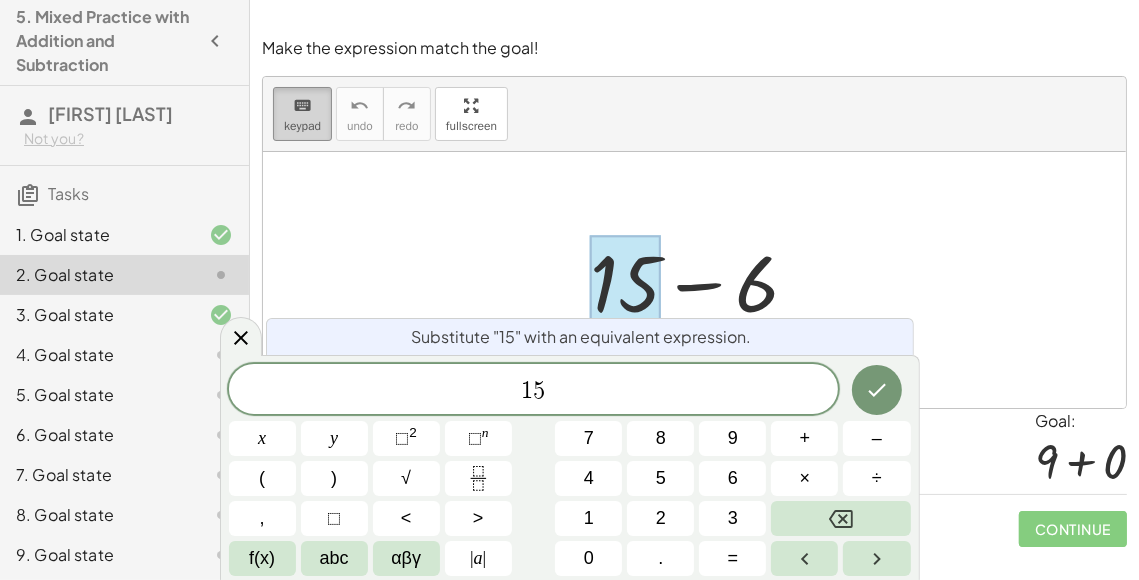 click on "keypad" at bounding box center [302, 126] 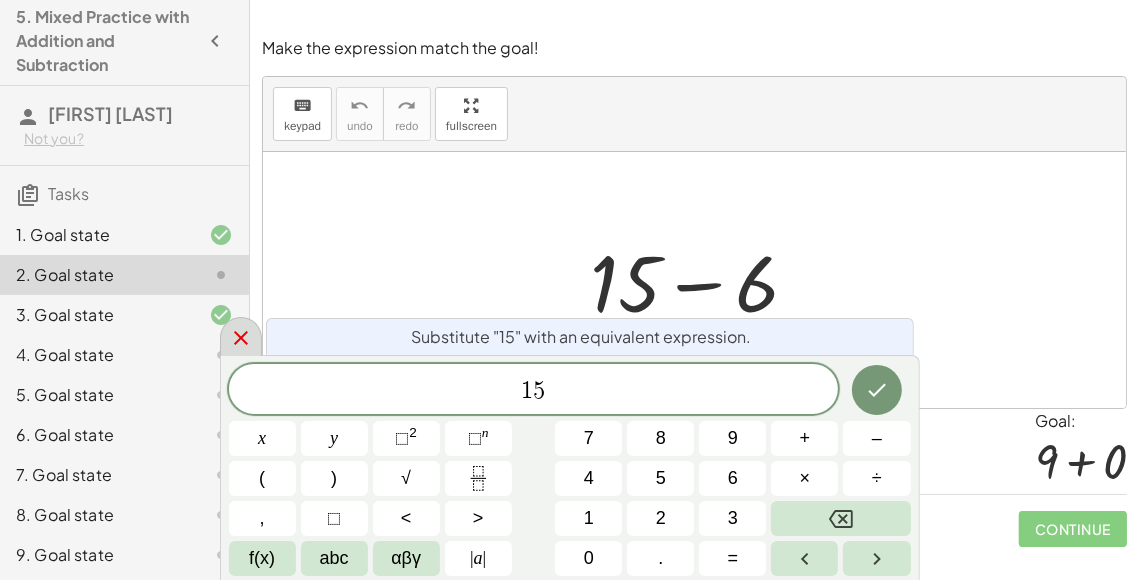 click 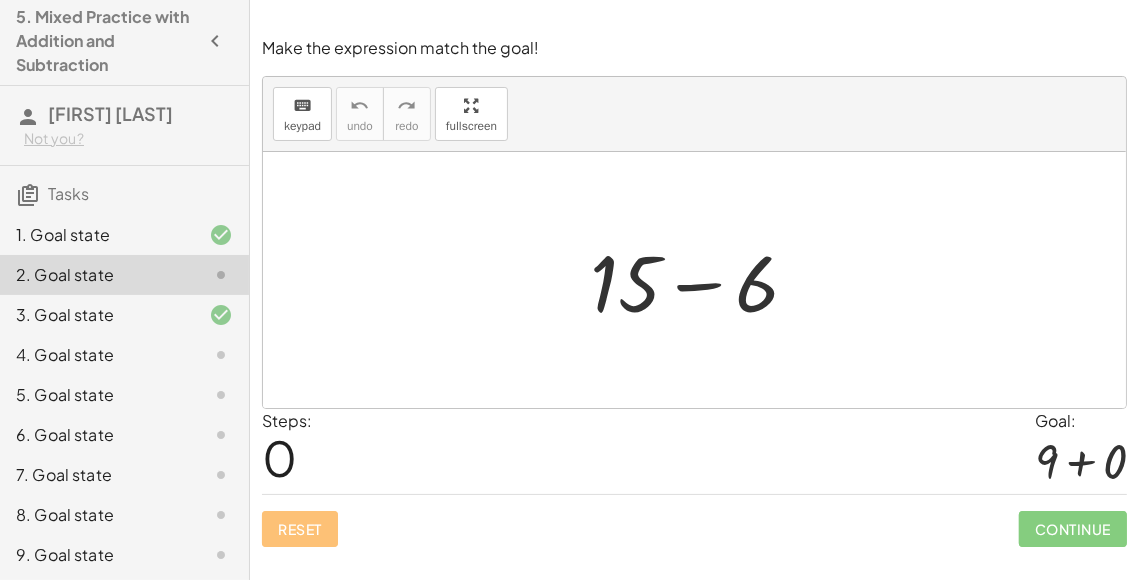 click at bounding box center (702, 280) 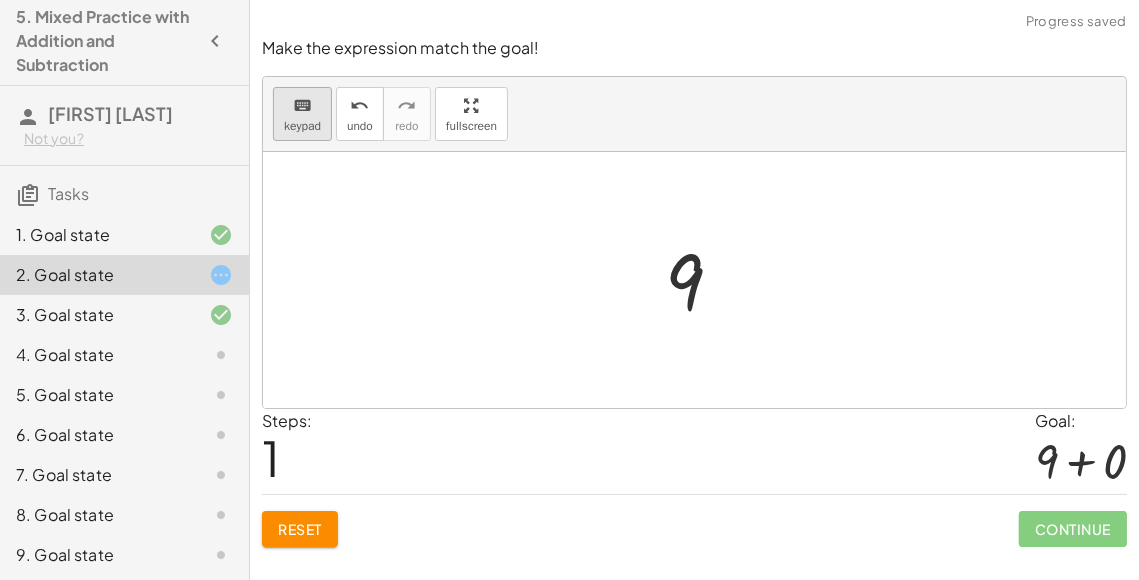 click on "keyboard" at bounding box center (302, 106) 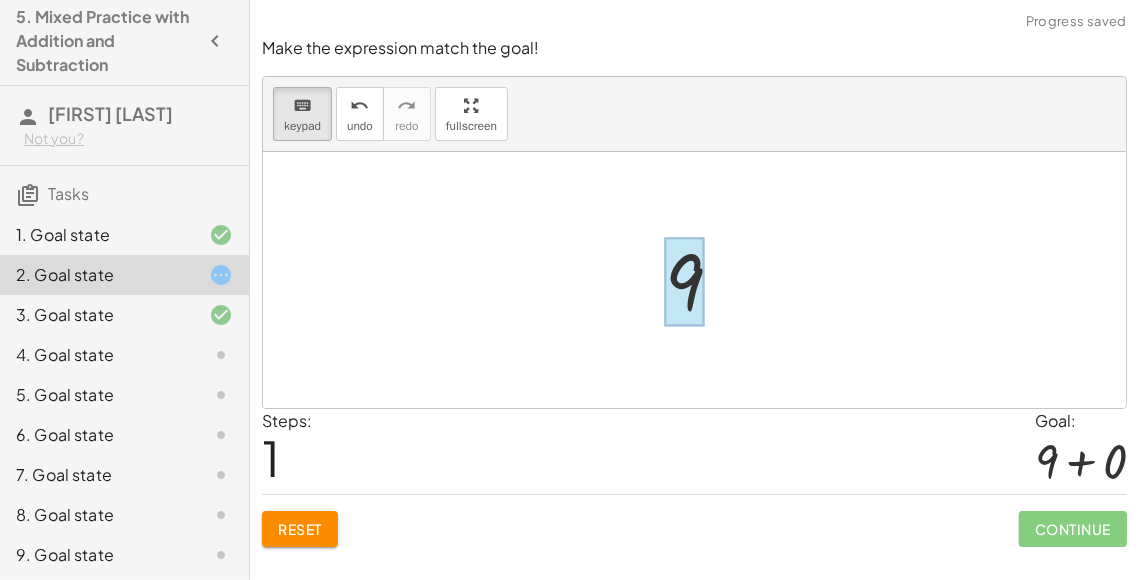 click at bounding box center [684, 282] 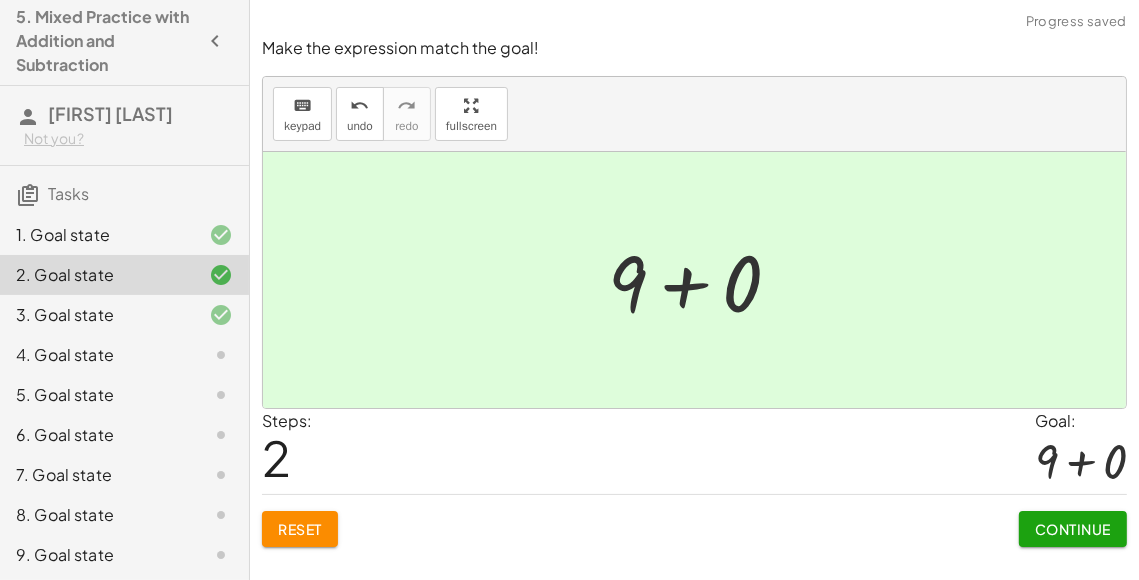 click on "Continue" 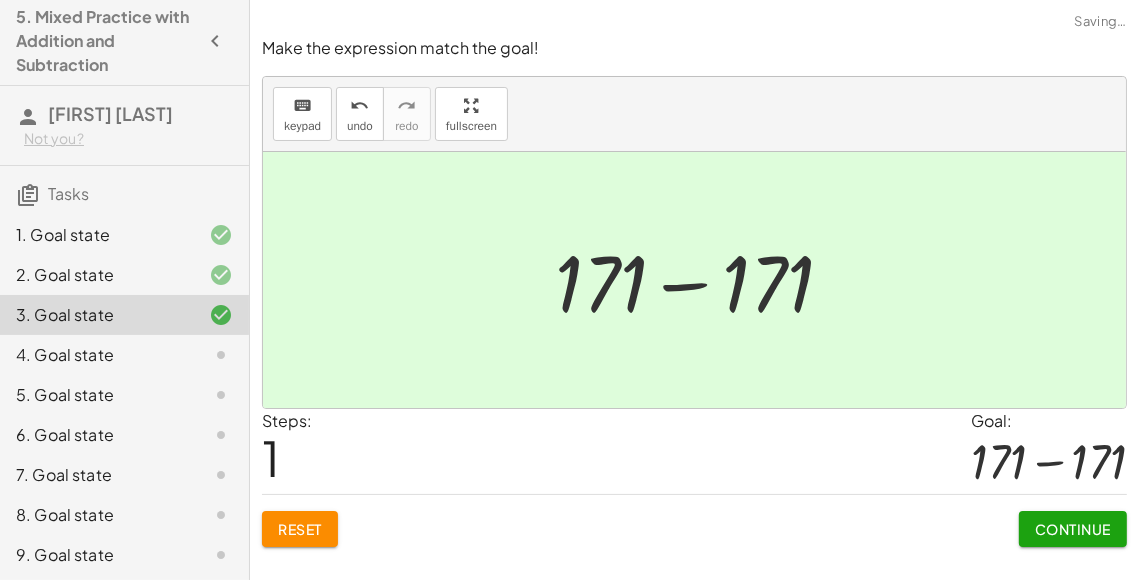 click on "Continue" 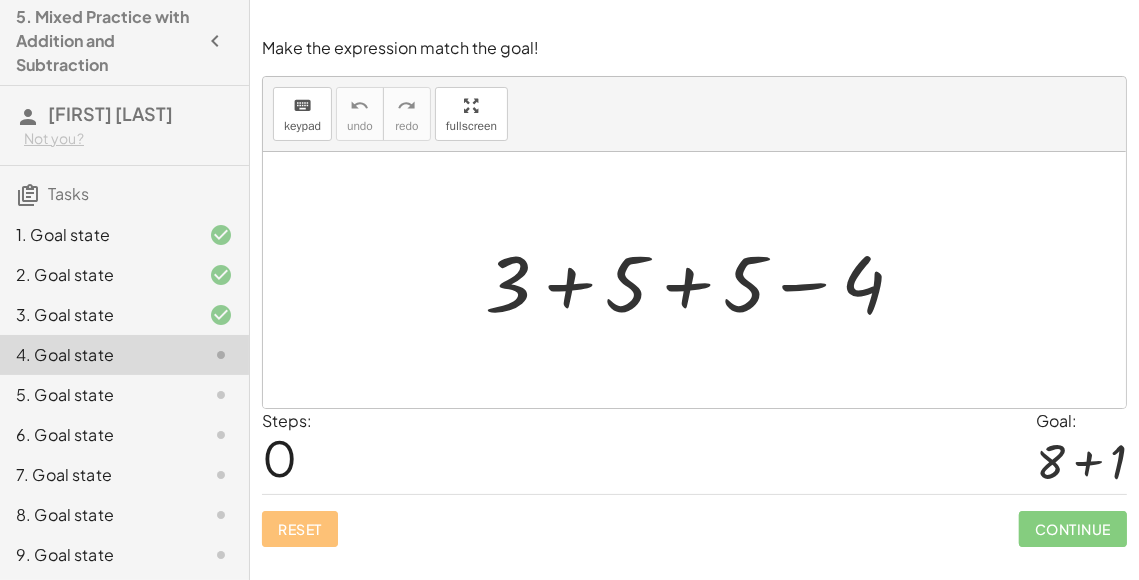 click at bounding box center (702, 280) 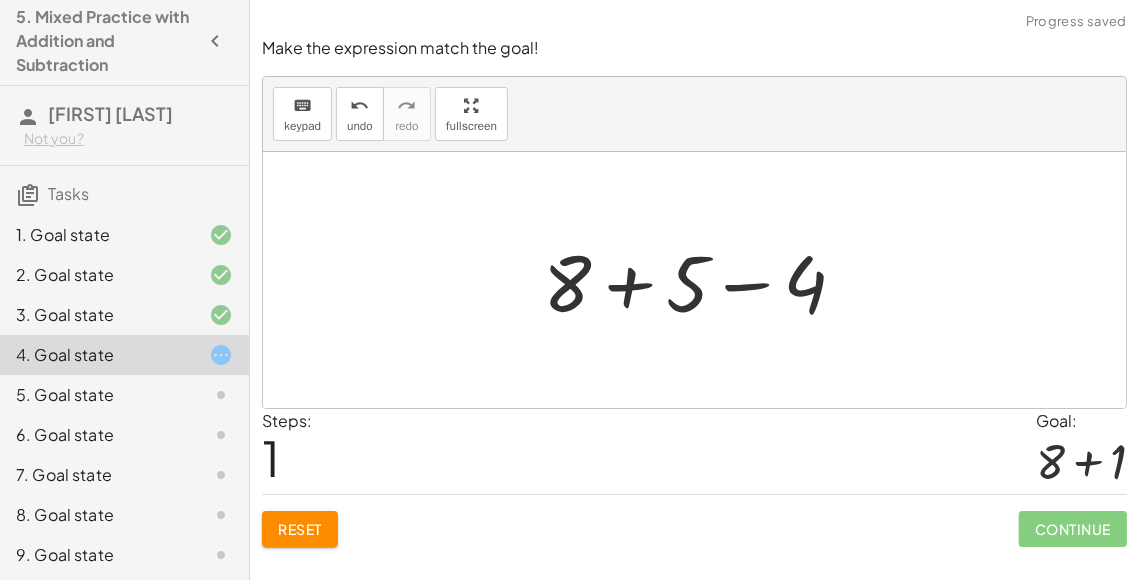 click at bounding box center (703, 280) 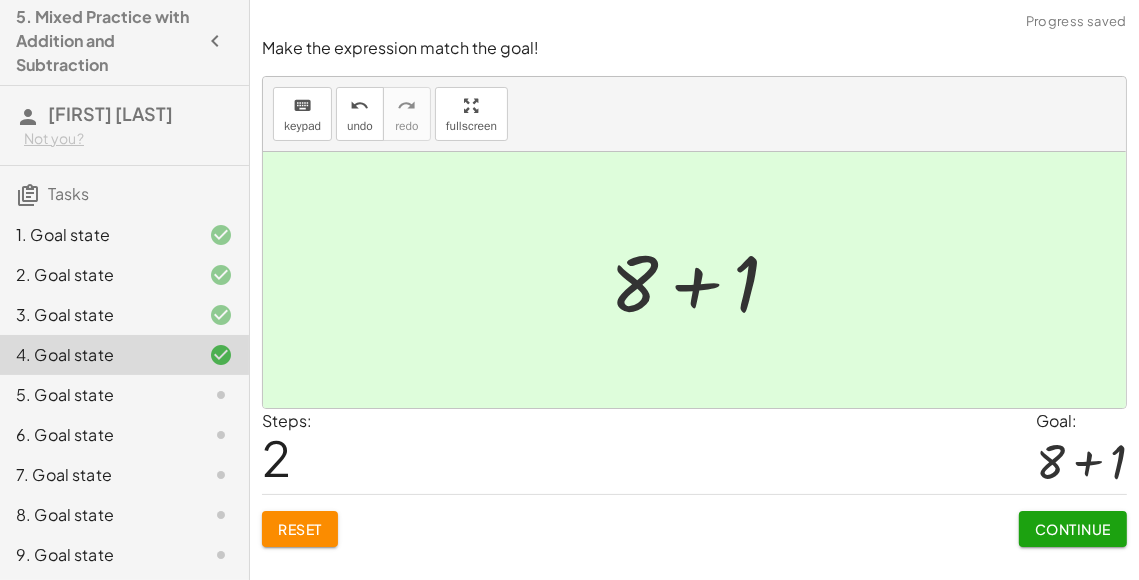 click on "Continue" at bounding box center [1073, 529] 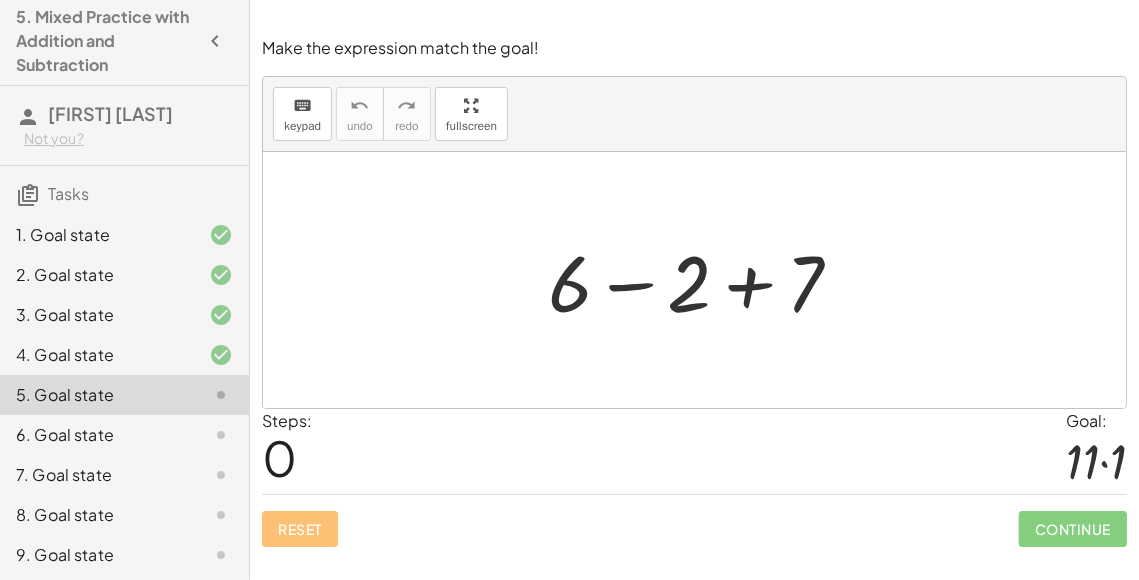 click at bounding box center (703, 280) 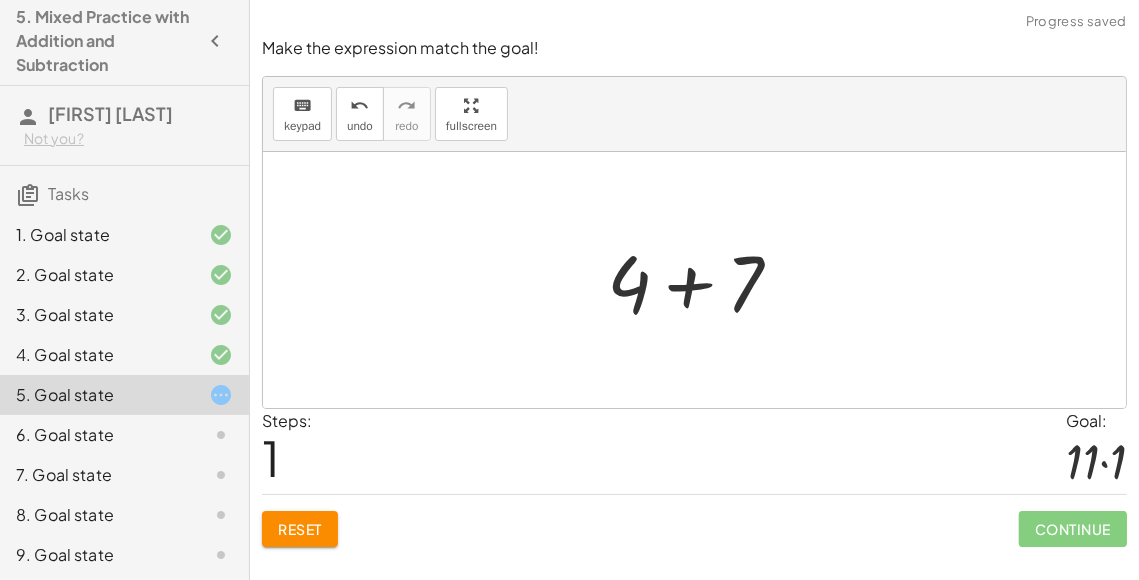 click at bounding box center (702, 280) 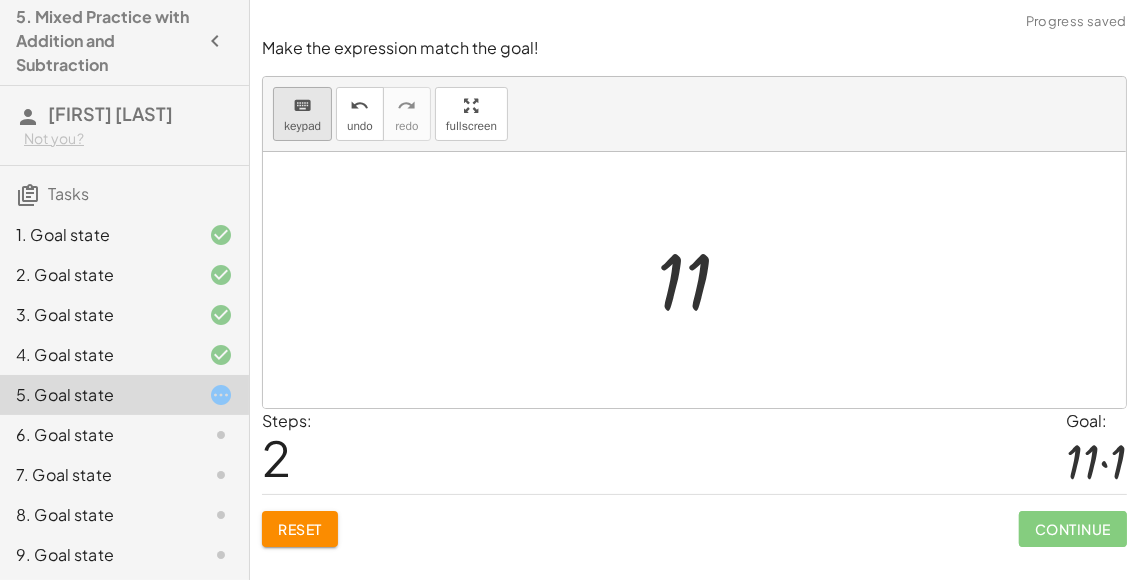 click on "keypad" at bounding box center (302, 126) 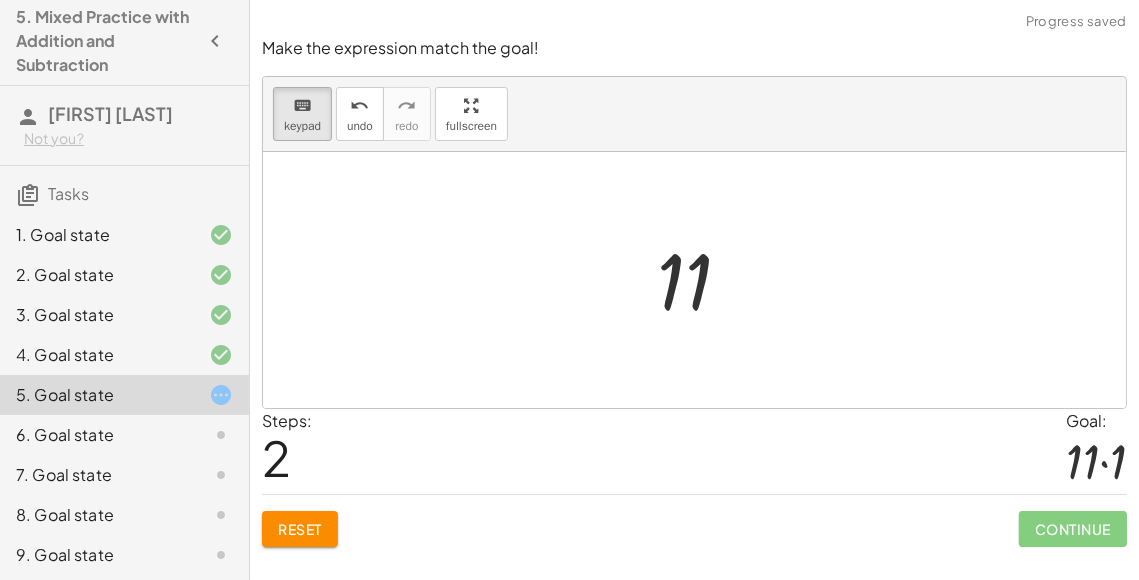 click at bounding box center (702, 280) 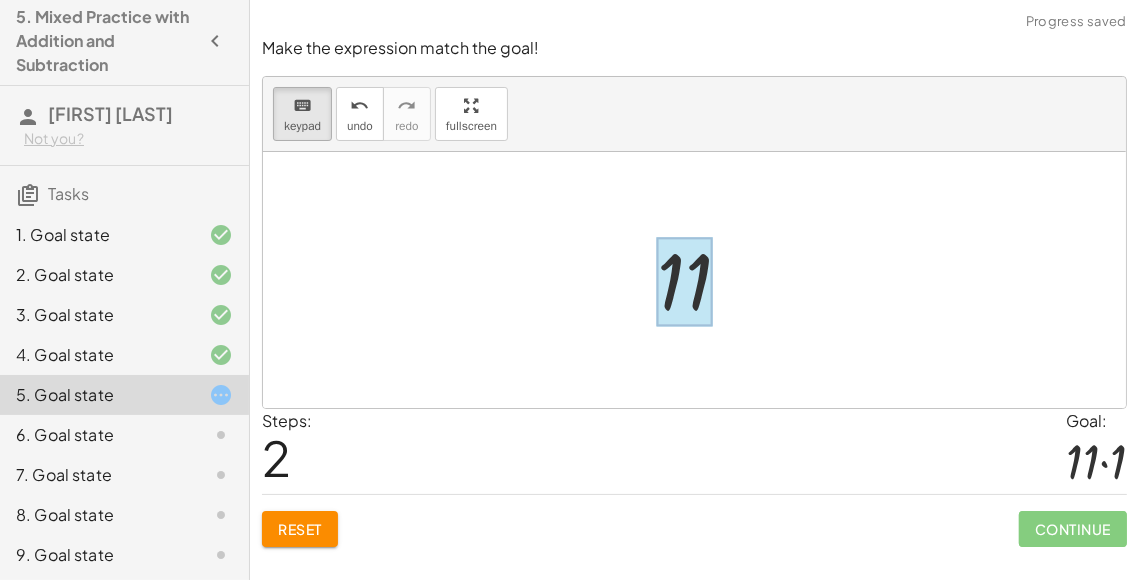 click at bounding box center [684, 282] 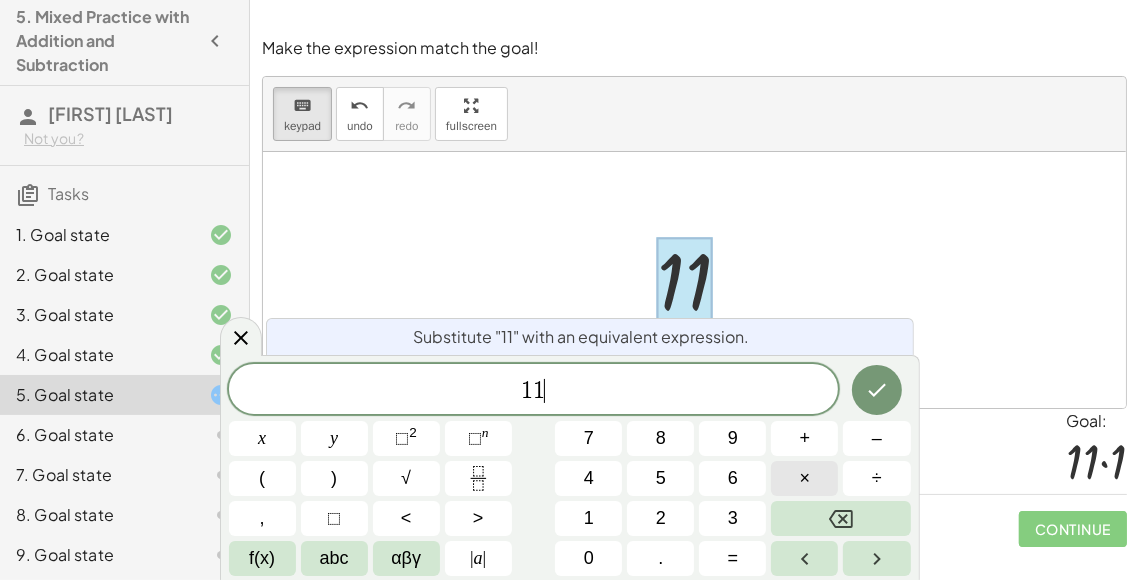 click on "×" at bounding box center [804, 478] 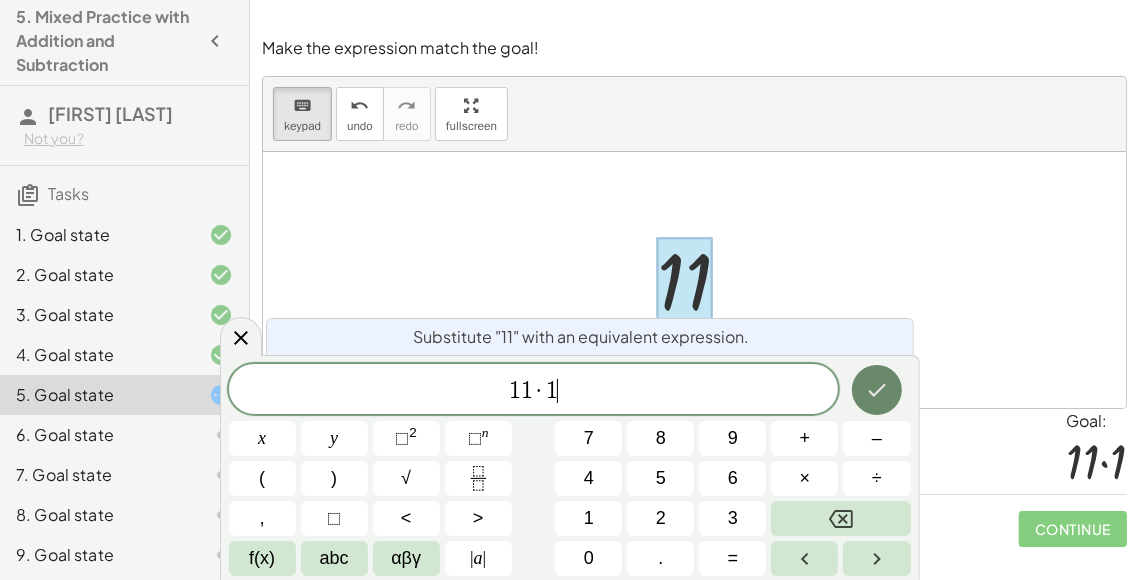 click 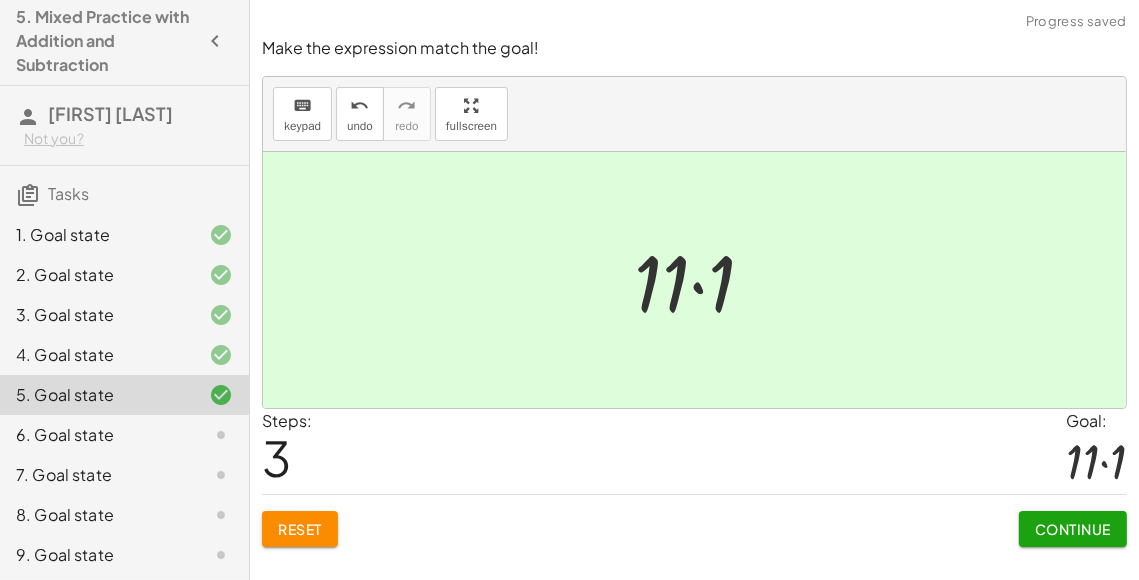 click on "Continue" 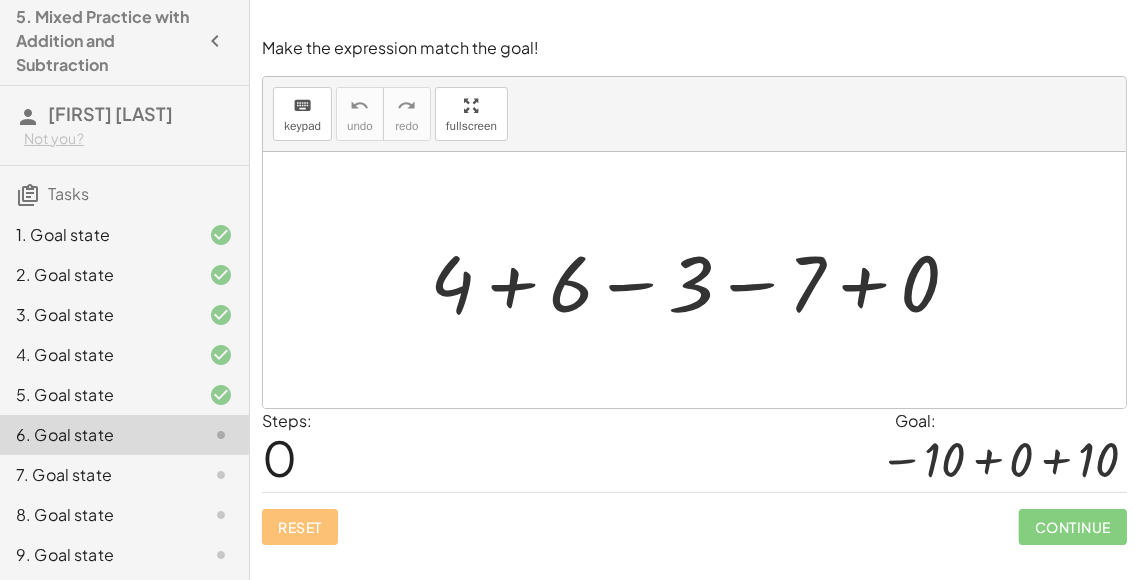 click at bounding box center [702, 280] 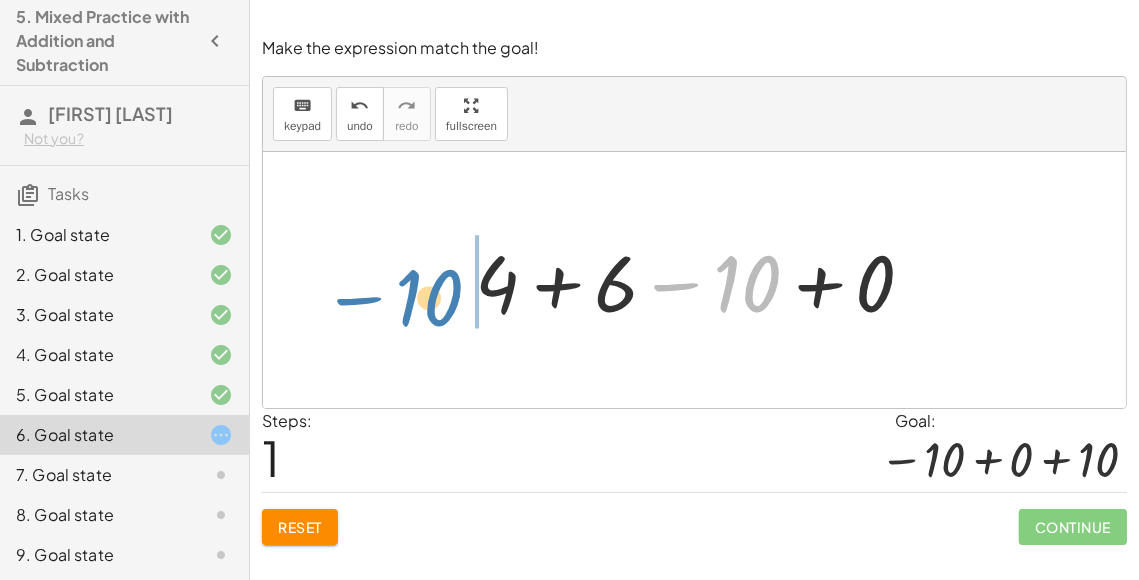 drag, startPoint x: 762, startPoint y: 286, endPoint x: 443, endPoint y: 299, distance: 319.26477 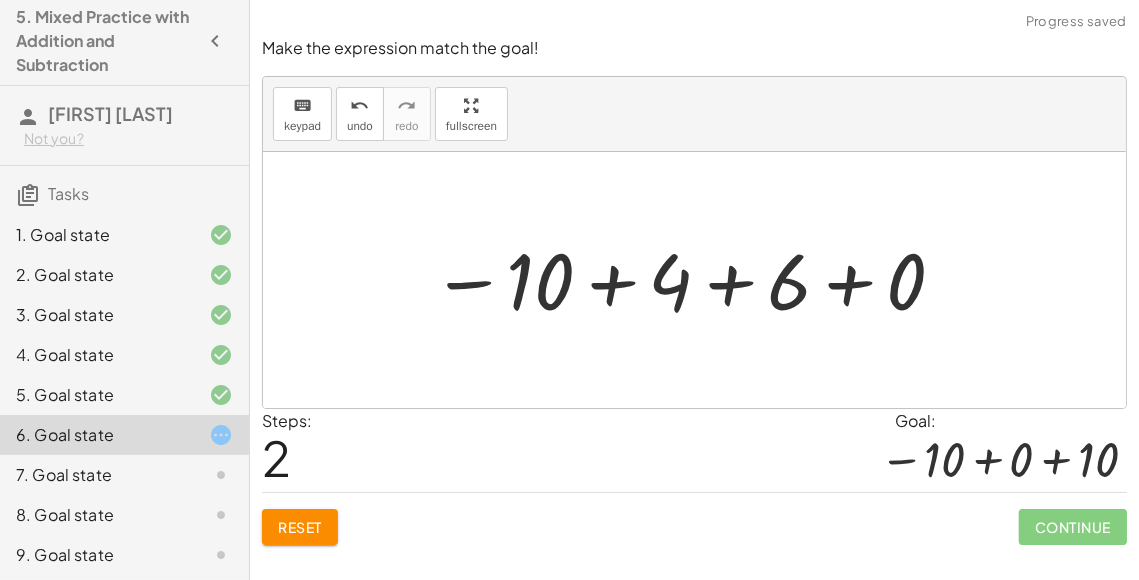 click at bounding box center (689, 280) 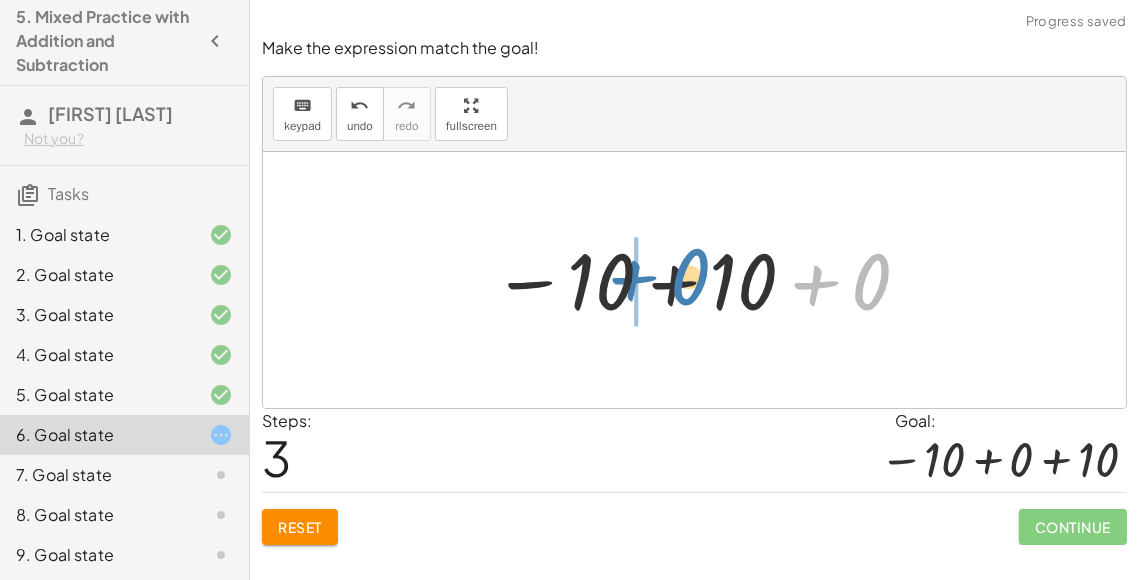 drag, startPoint x: 876, startPoint y: 281, endPoint x: 701, endPoint y: 279, distance: 175.01143 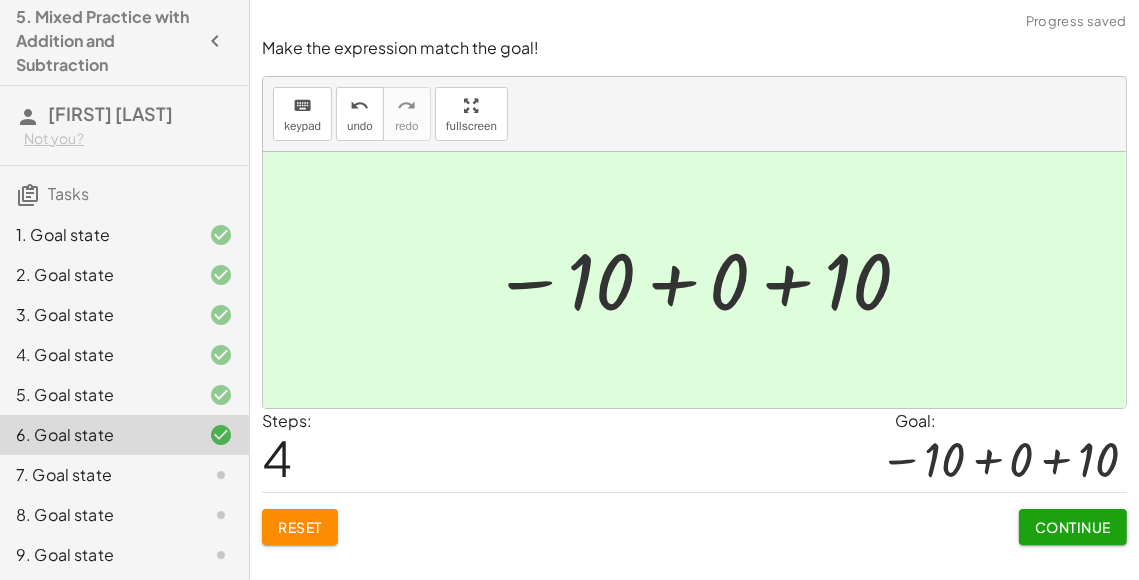 click on "Continue" at bounding box center [1073, 527] 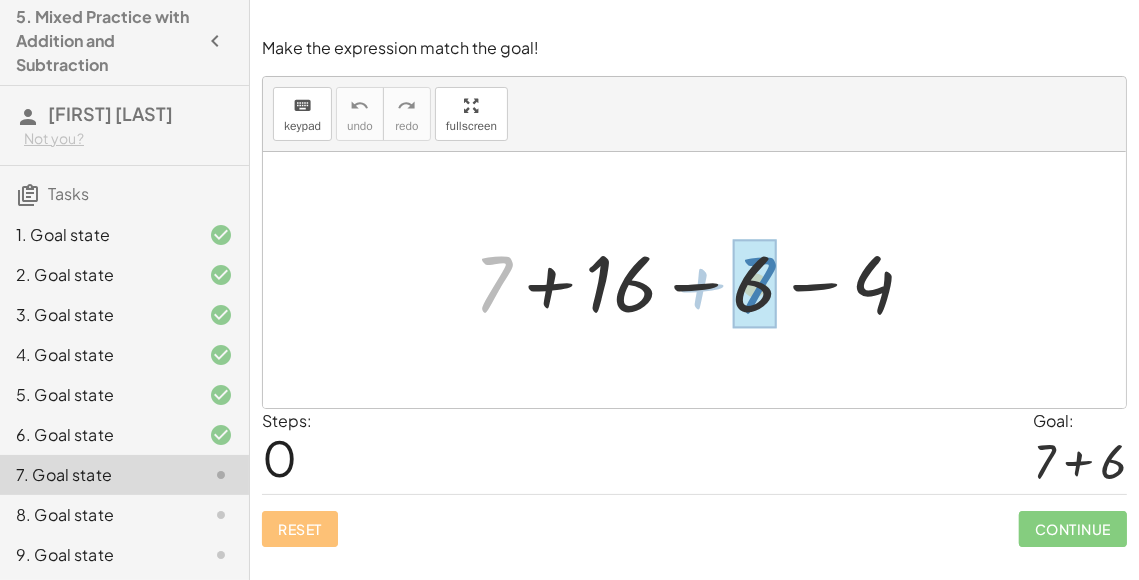 drag, startPoint x: 493, startPoint y: 294, endPoint x: 756, endPoint y: 298, distance: 263.03043 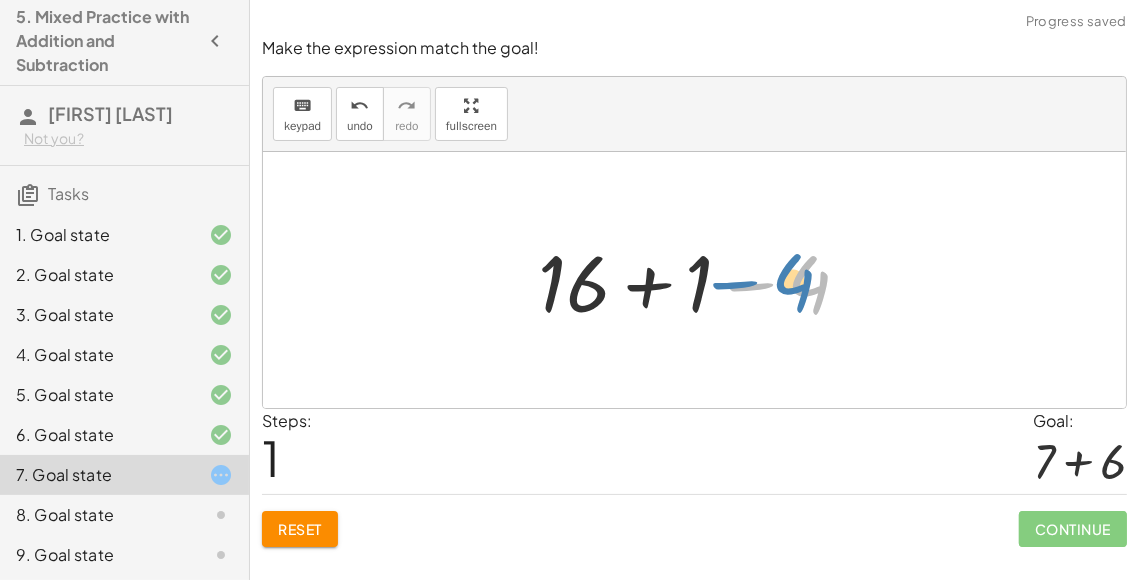 drag, startPoint x: 823, startPoint y: 265, endPoint x: 808, endPoint y: 263, distance: 15.132746 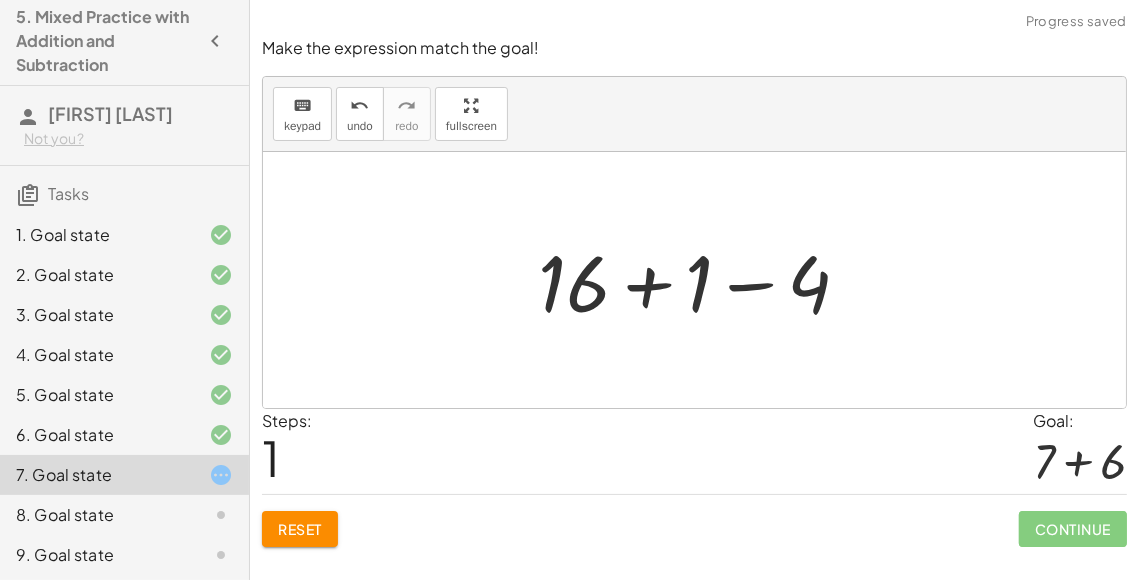 click at bounding box center (702, 280) 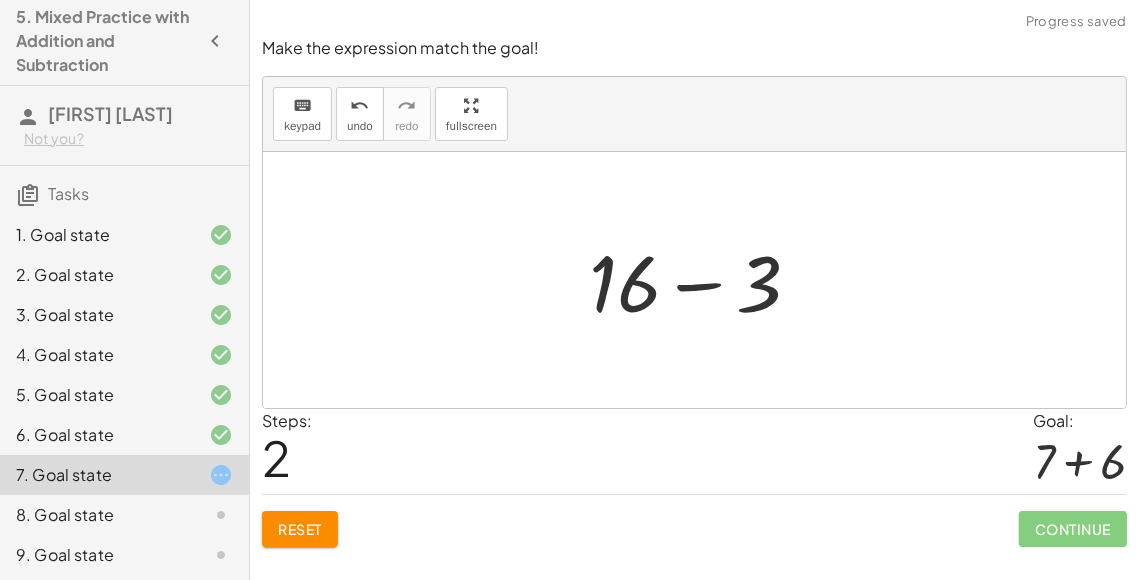 click at bounding box center [703, 280] 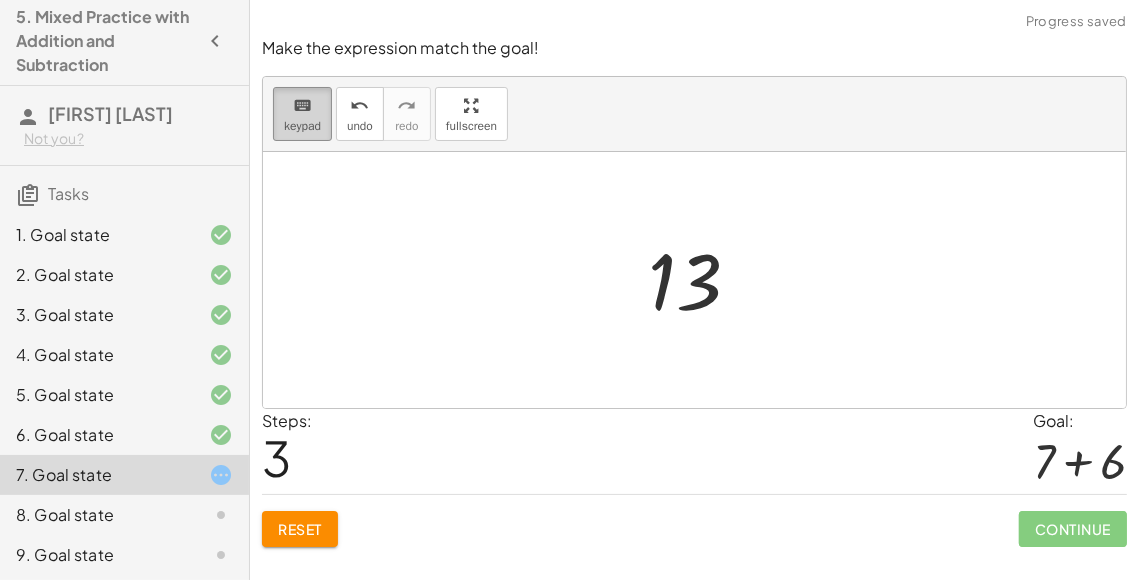 click on "keypad" at bounding box center [302, 126] 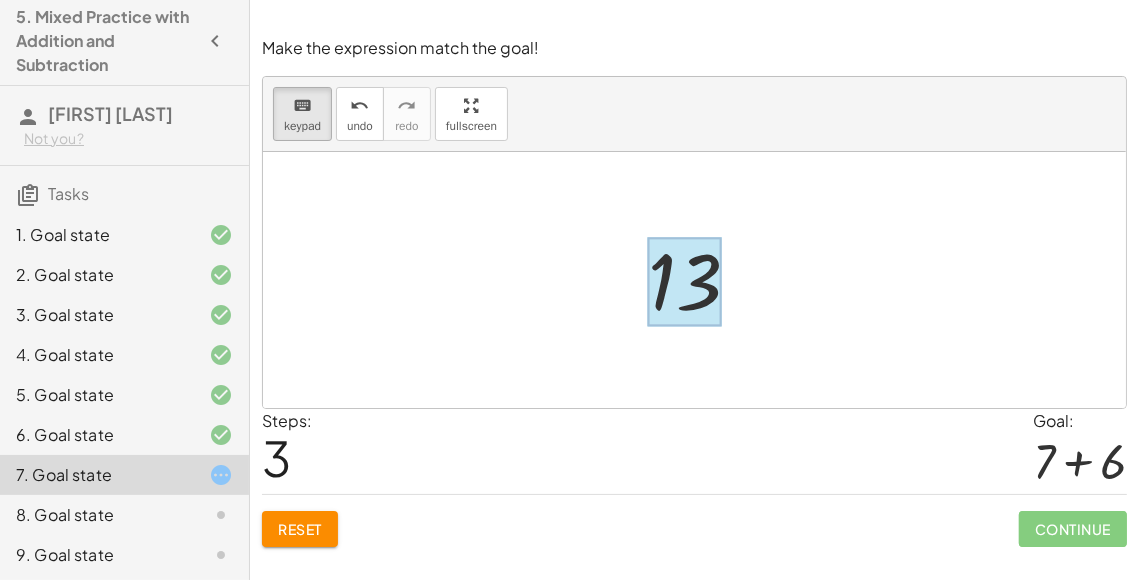 click at bounding box center (684, 282) 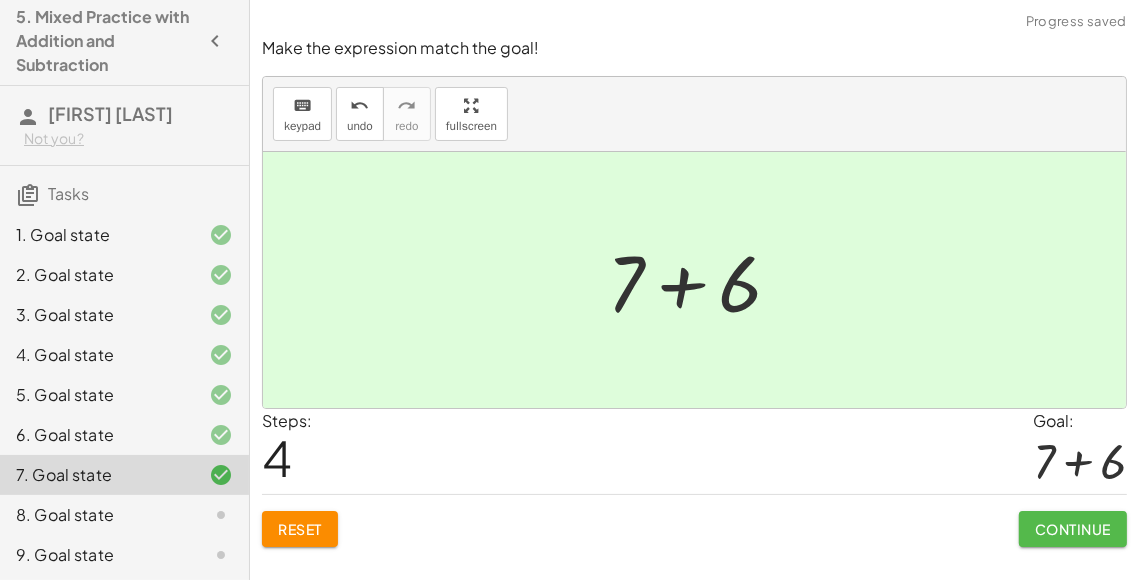click on "Continue" 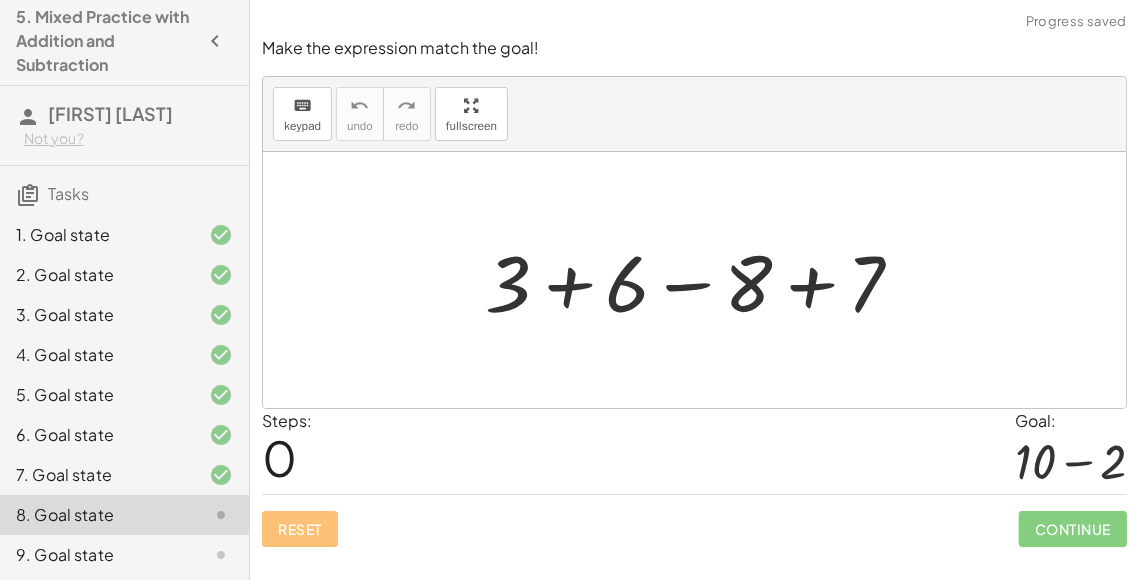 click at bounding box center [702, 280] 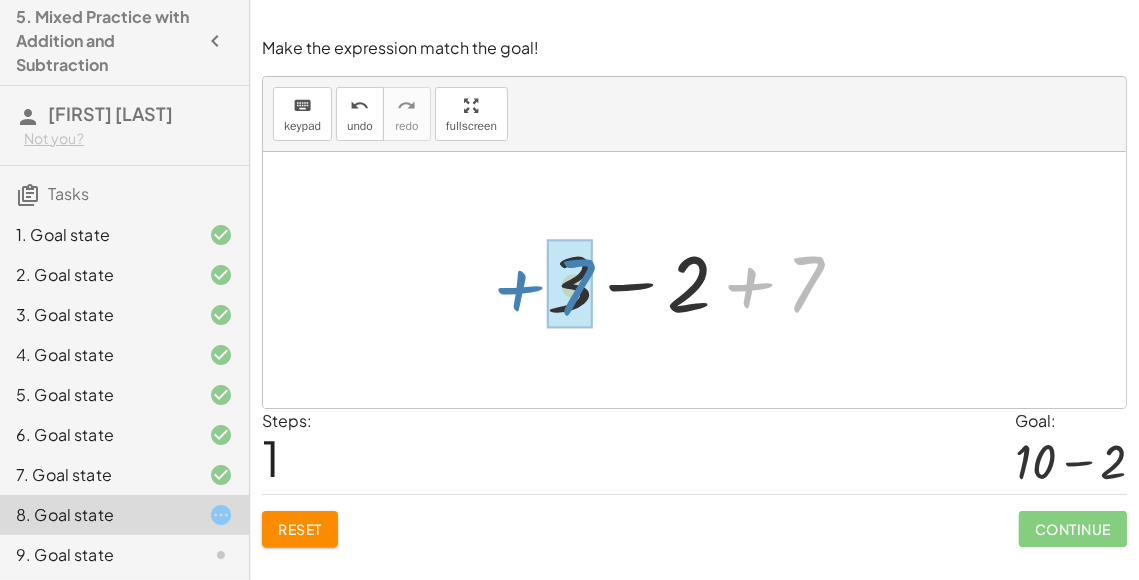 drag, startPoint x: 773, startPoint y: 289, endPoint x: 540, endPoint y: 298, distance: 233.17375 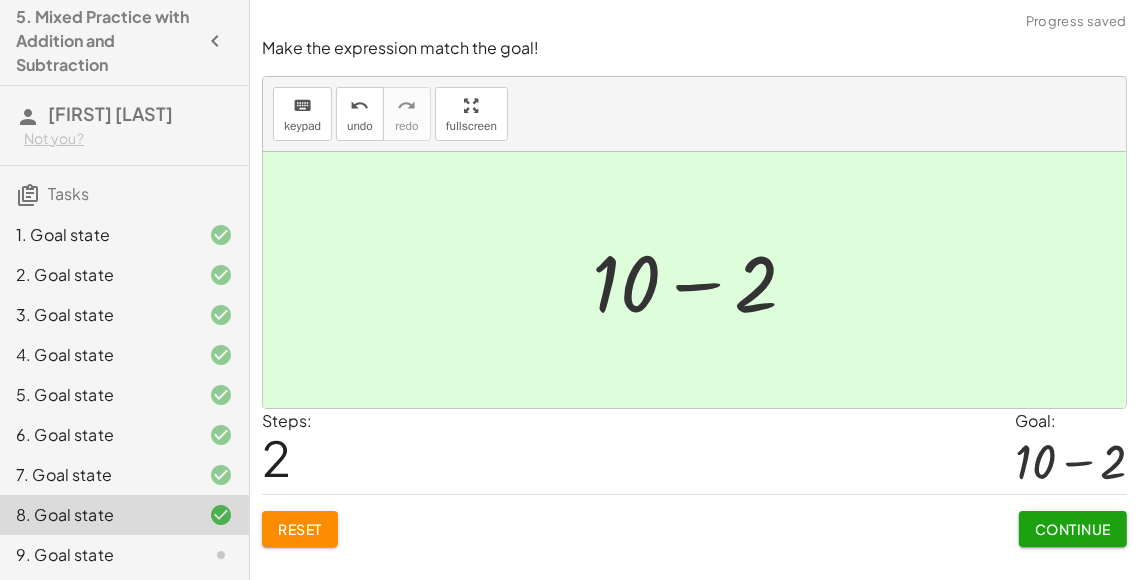 click on "Continue" at bounding box center (1073, 529) 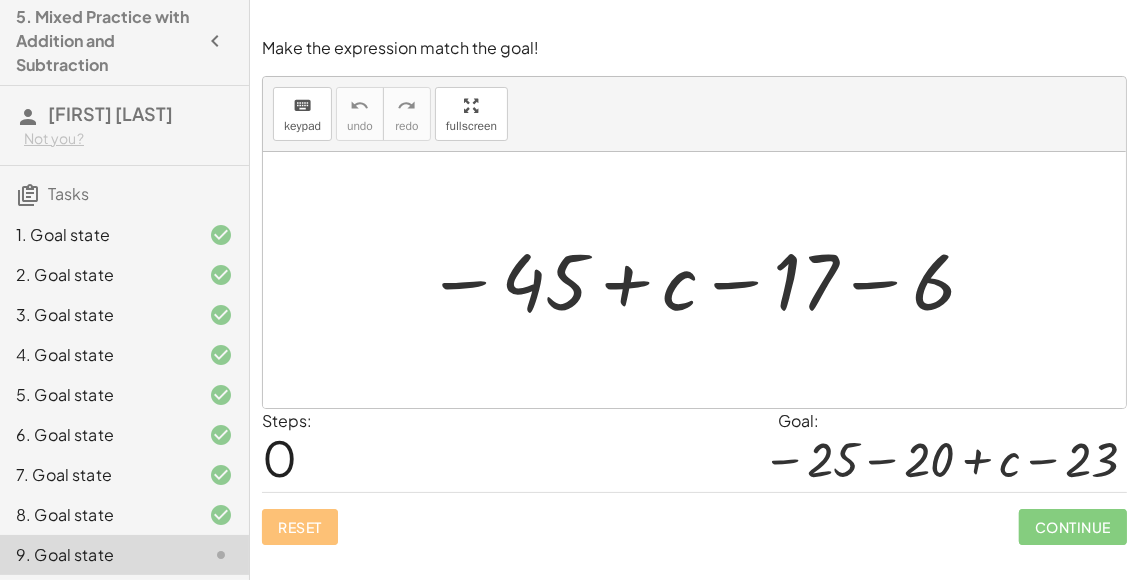 click at bounding box center (702, 280) 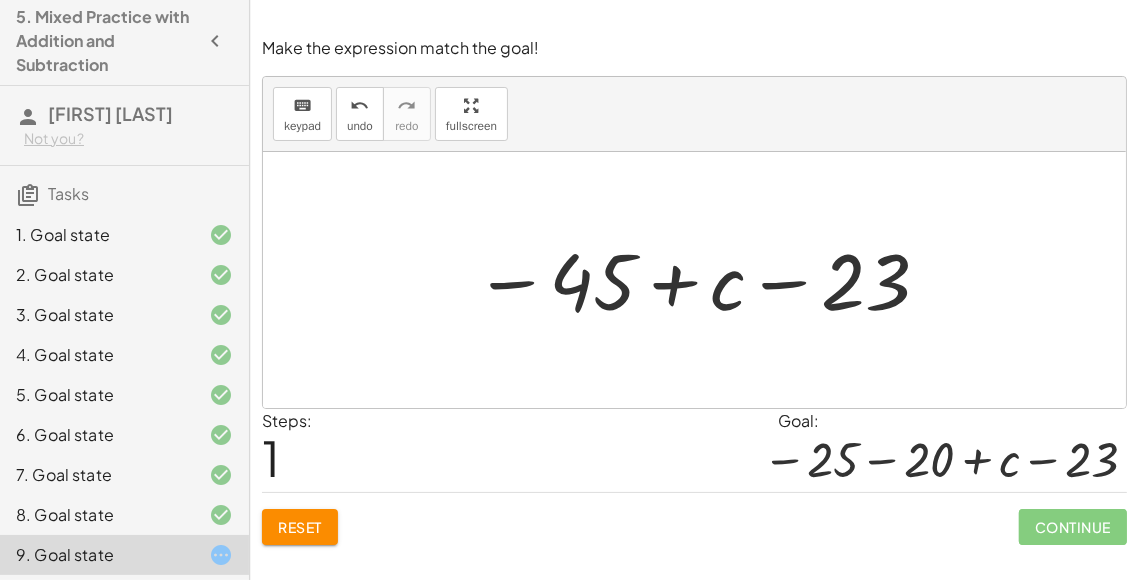 click at bounding box center (703, 280) 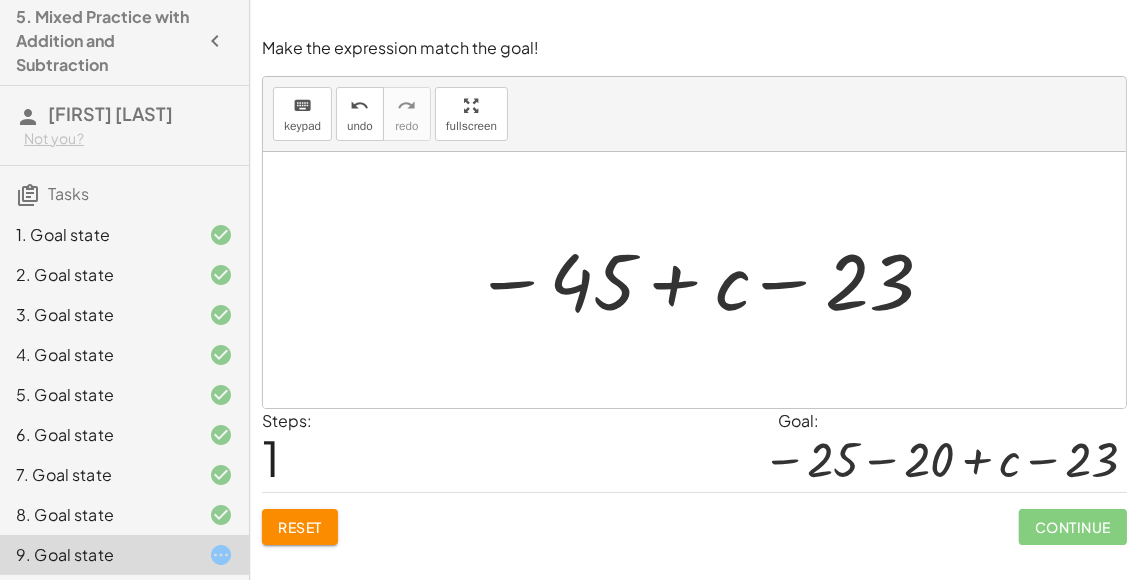 click at bounding box center [703, 280] 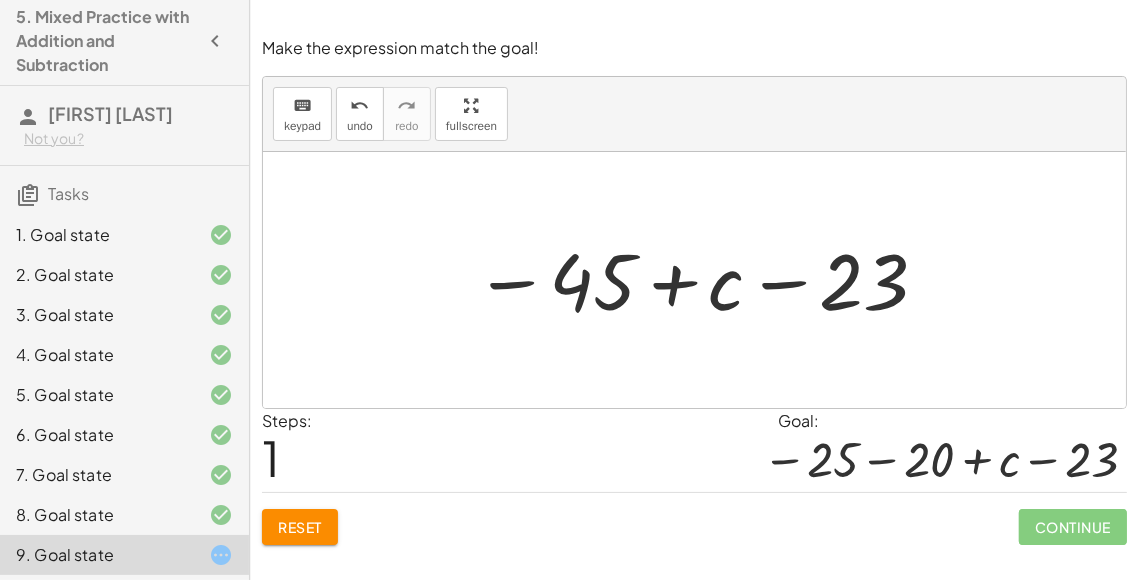 click at bounding box center [703, 280] 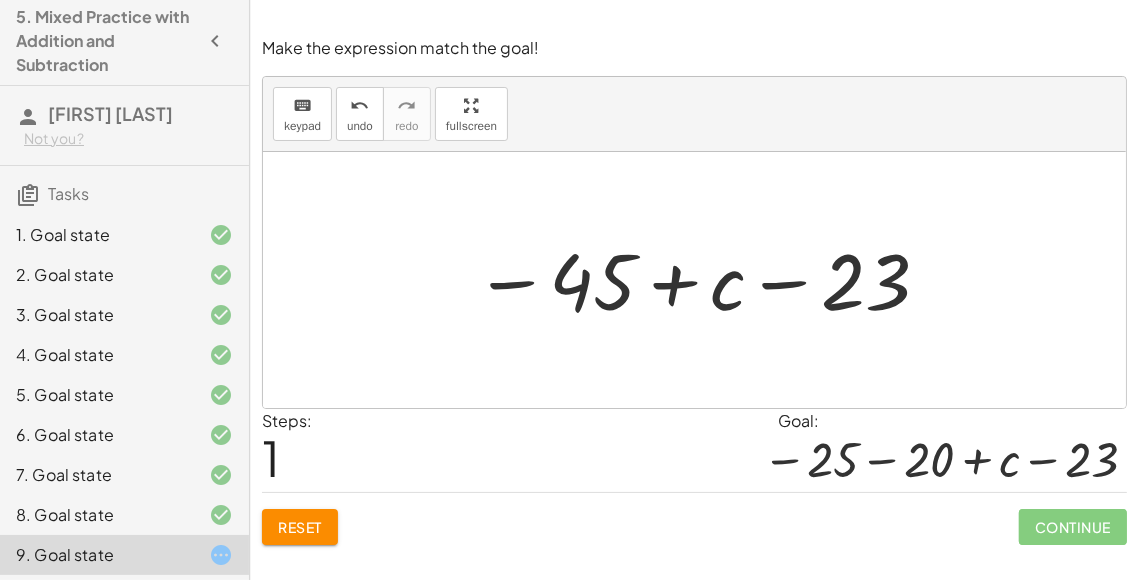 click at bounding box center [703, 280] 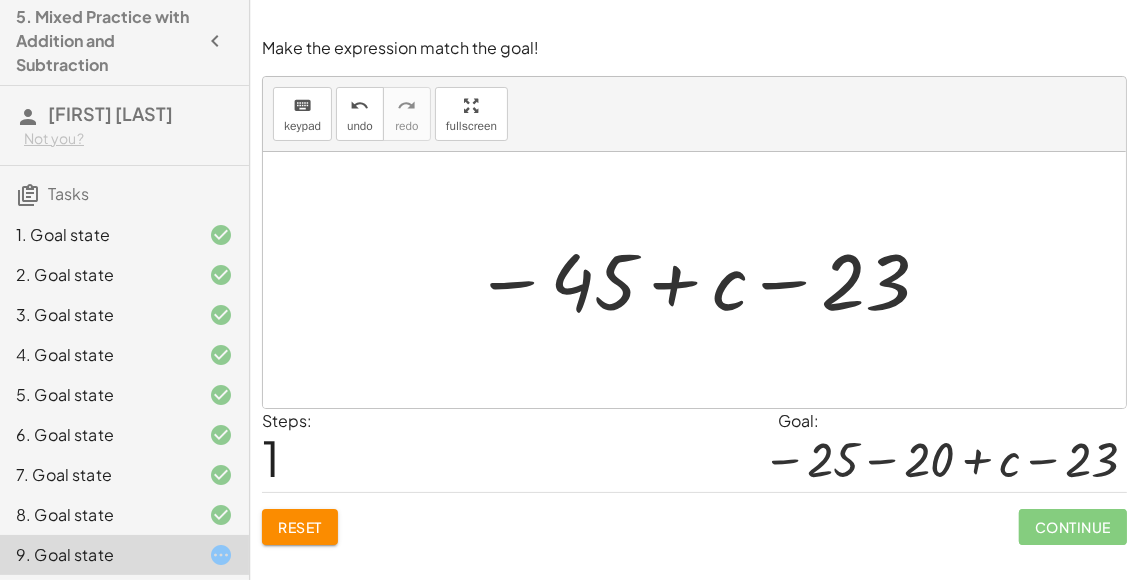click at bounding box center (703, 280) 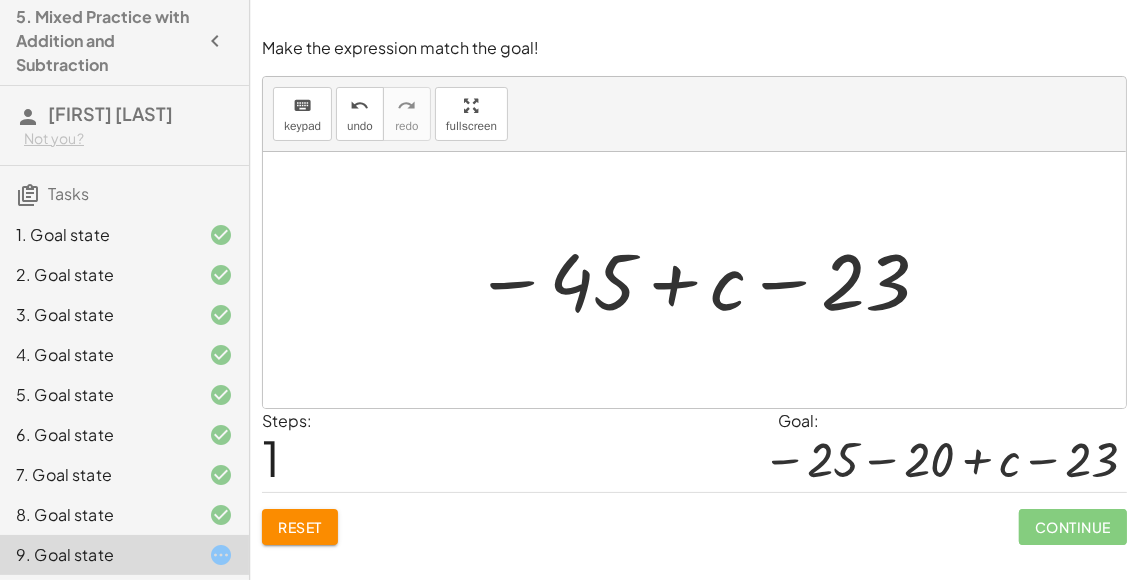 click at bounding box center [703, 280] 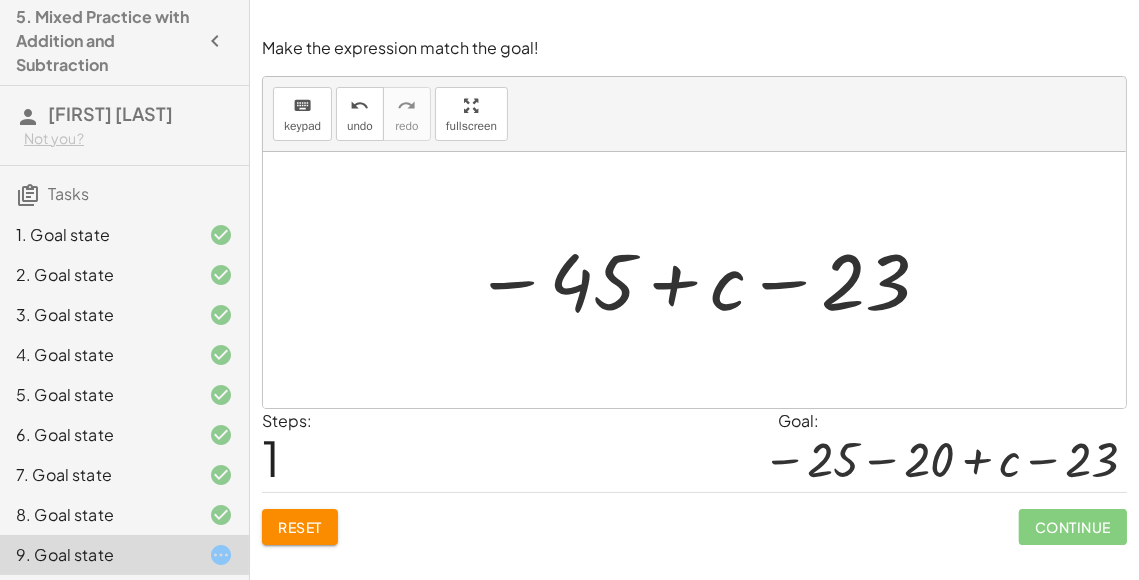 click at bounding box center [703, 280] 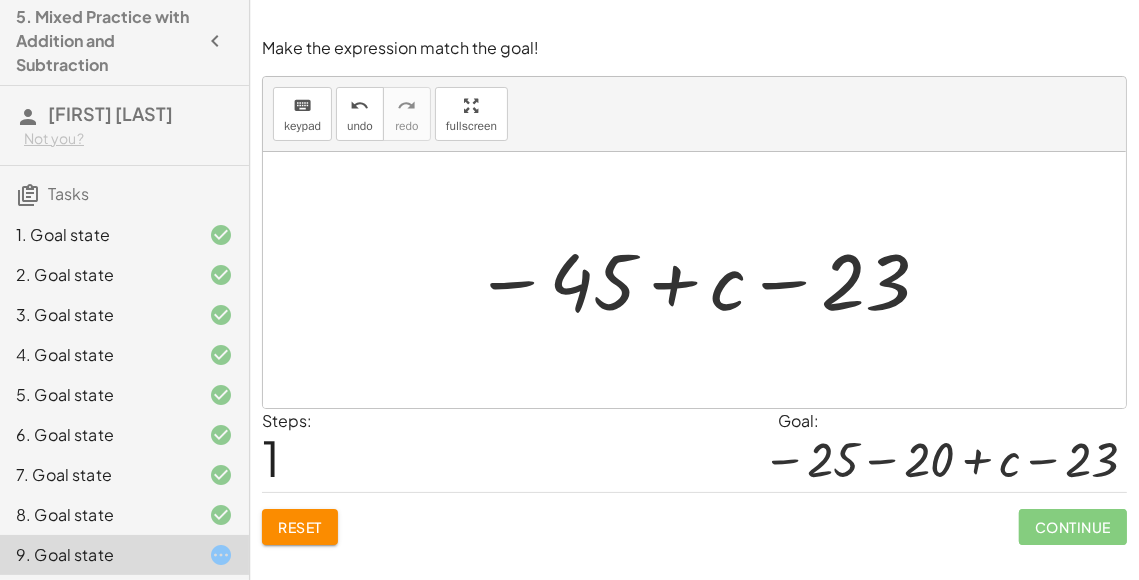 click at bounding box center [703, 280] 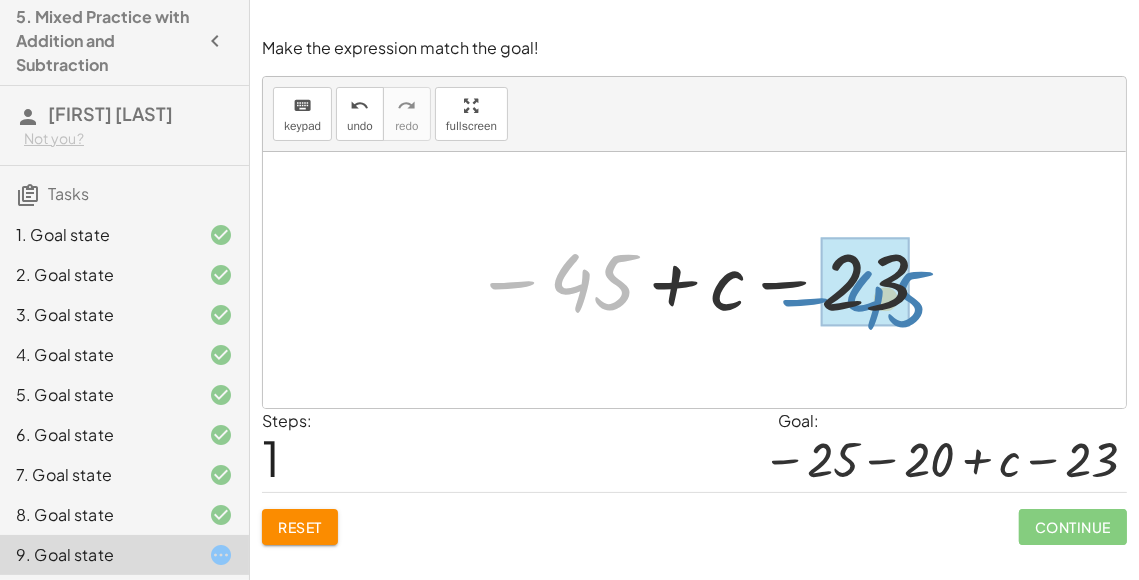 drag, startPoint x: 607, startPoint y: 285, endPoint x: 890, endPoint y: 301, distance: 283.45193 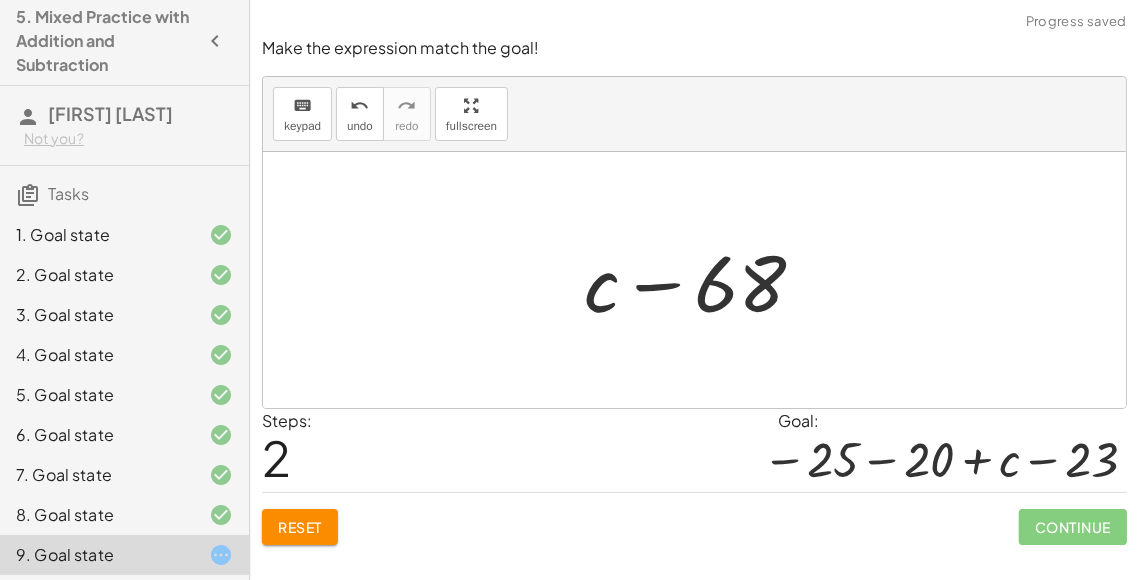 click at bounding box center [703, 280] 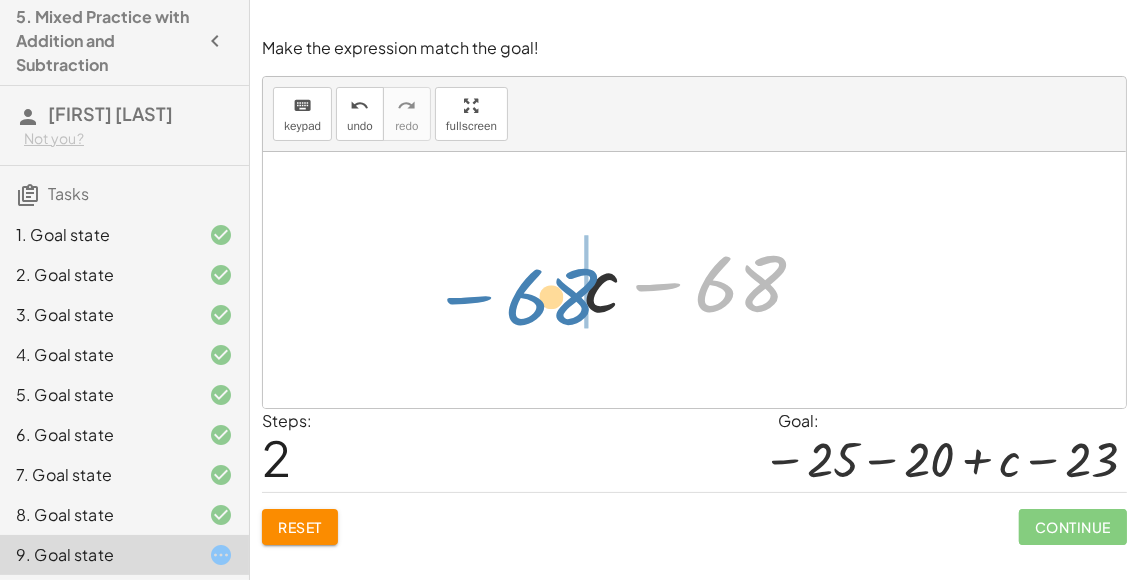 drag, startPoint x: 748, startPoint y: 295, endPoint x: 559, endPoint y: 307, distance: 189.38057 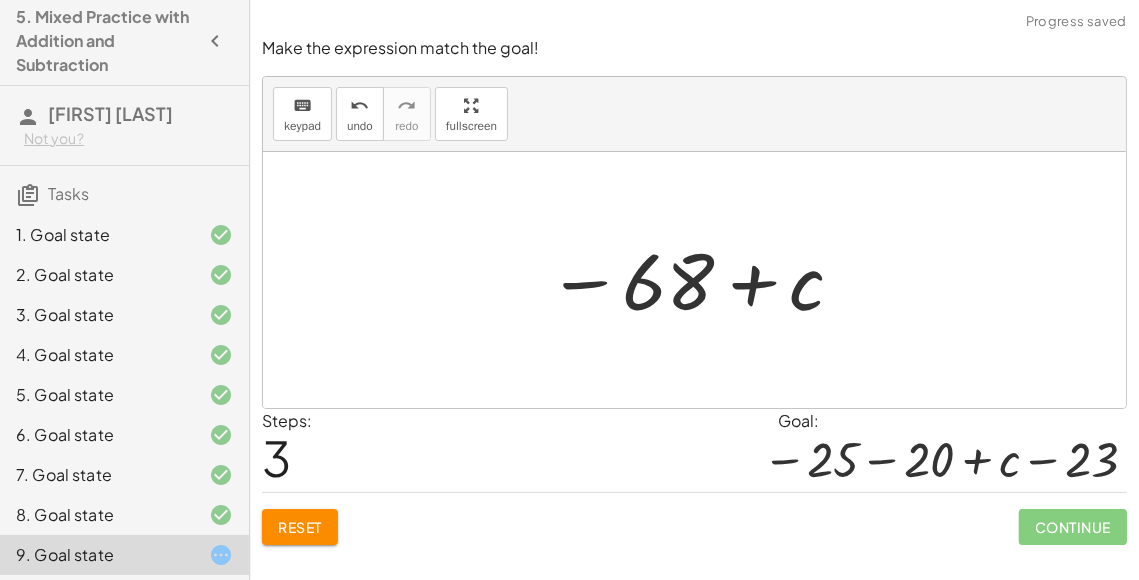 click on "Reset" 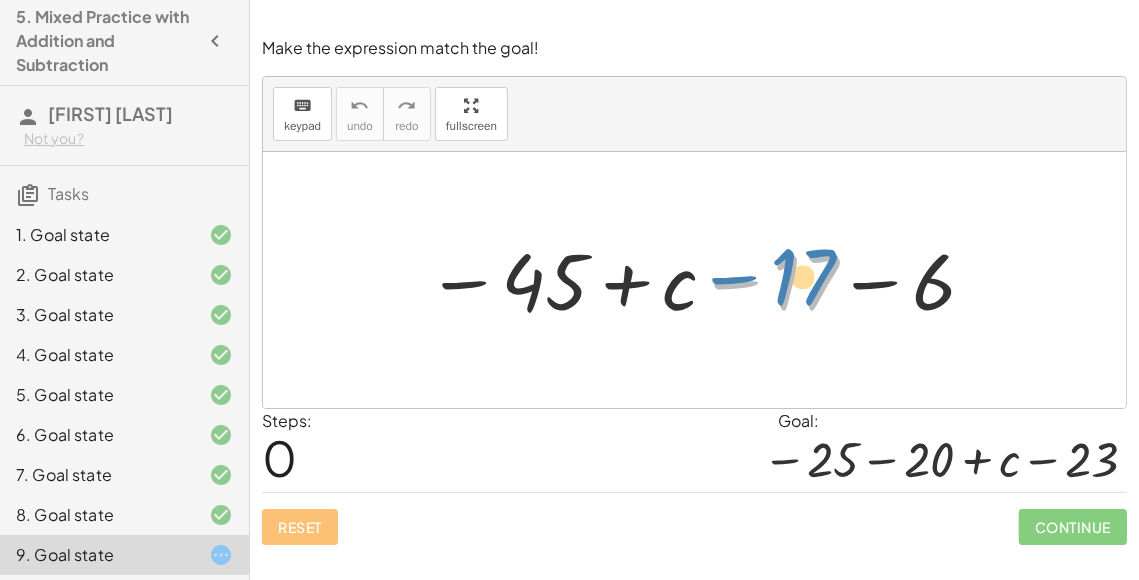 click at bounding box center (702, 280) 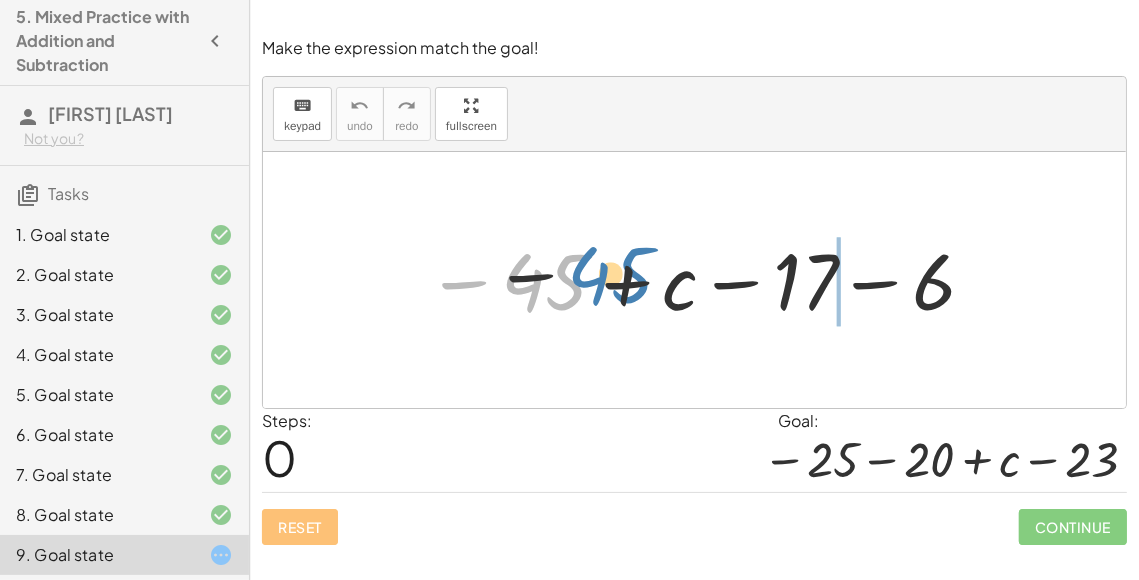 drag, startPoint x: 540, startPoint y: 279, endPoint x: 871, endPoint y: 240, distance: 333.28967 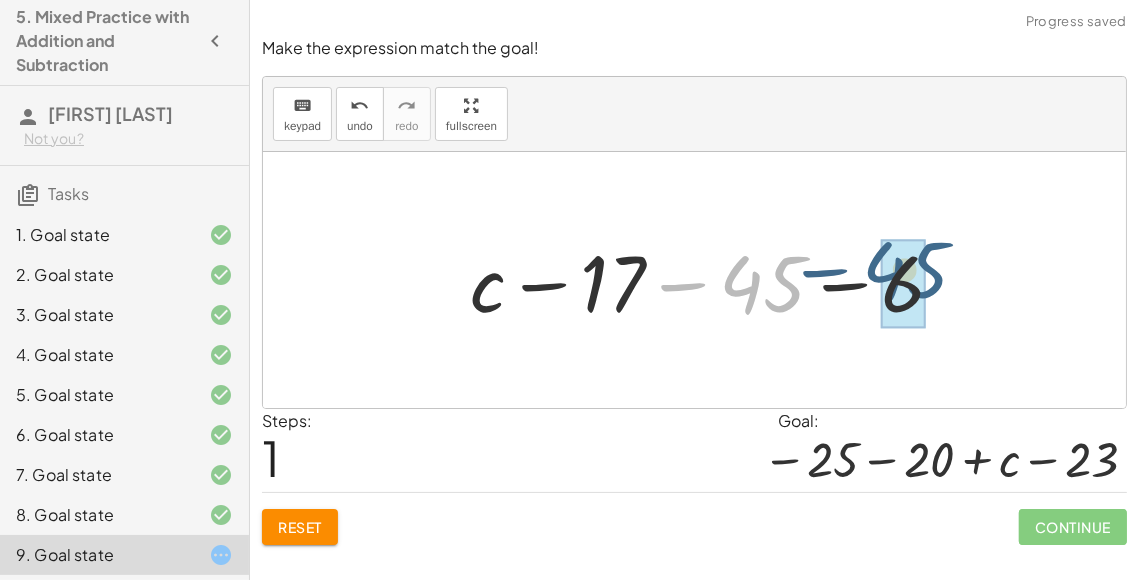drag, startPoint x: 777, startPoint y: 275, endPoint x: 919, endPoint y: 272, distance: 142.0317 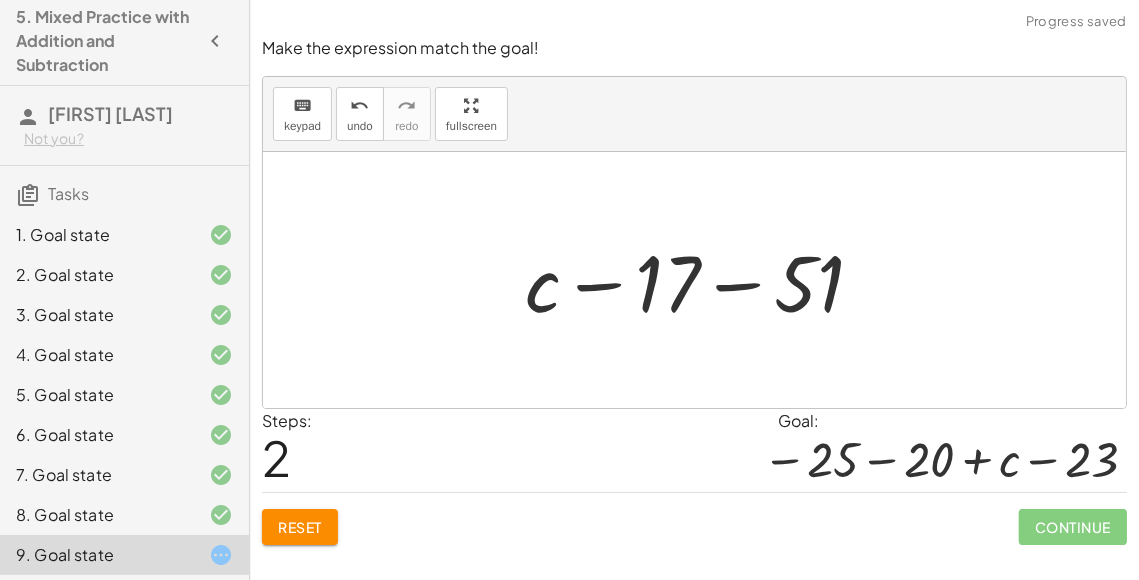 click at bounding box center (702, 280) 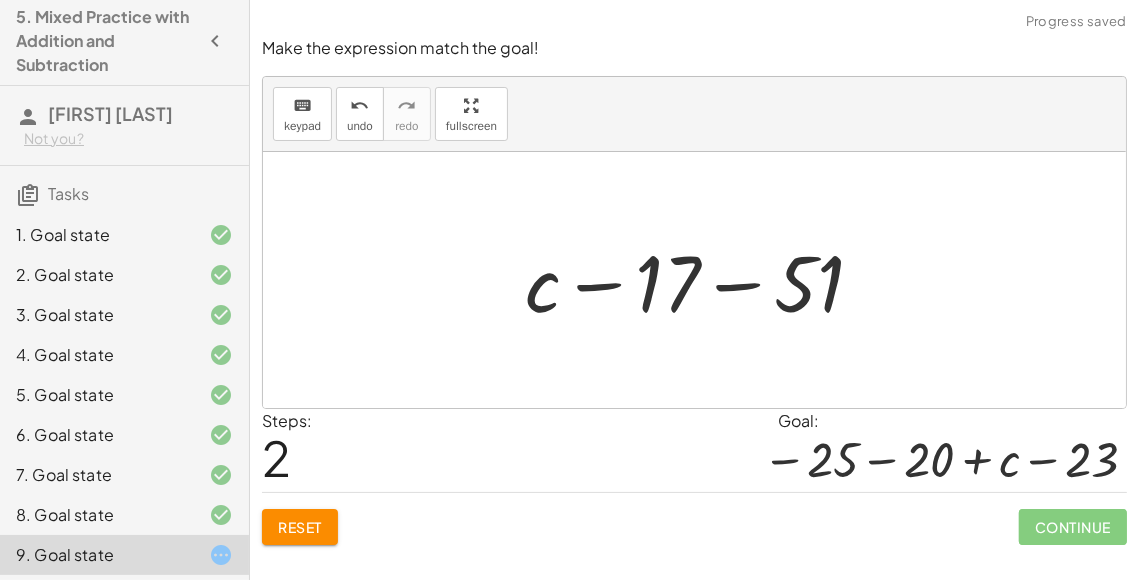 click at bounding box center [702, 280] 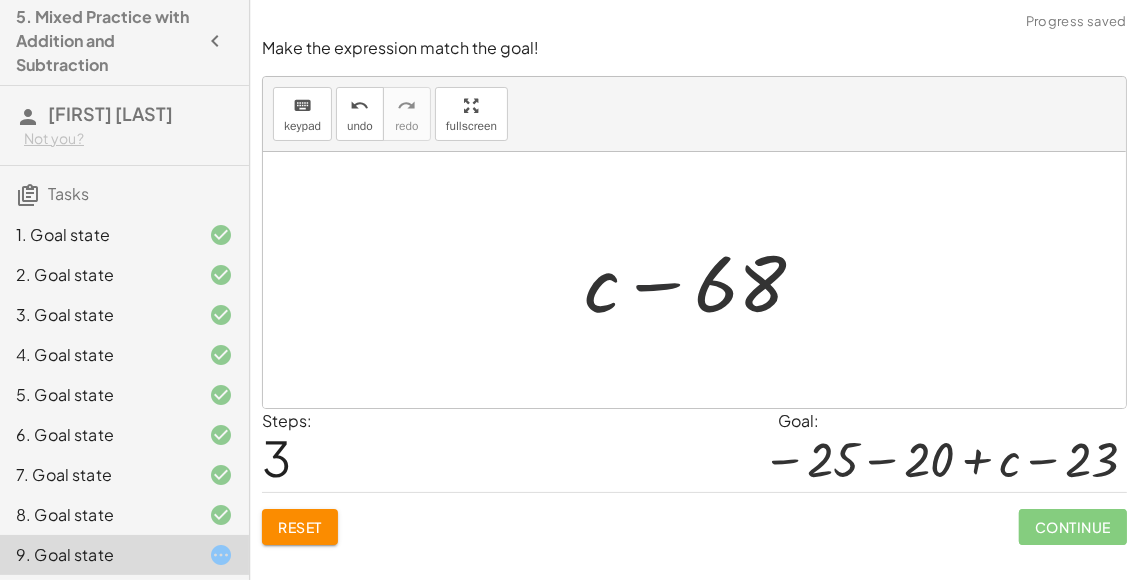 click at bounding box center [703, 280] 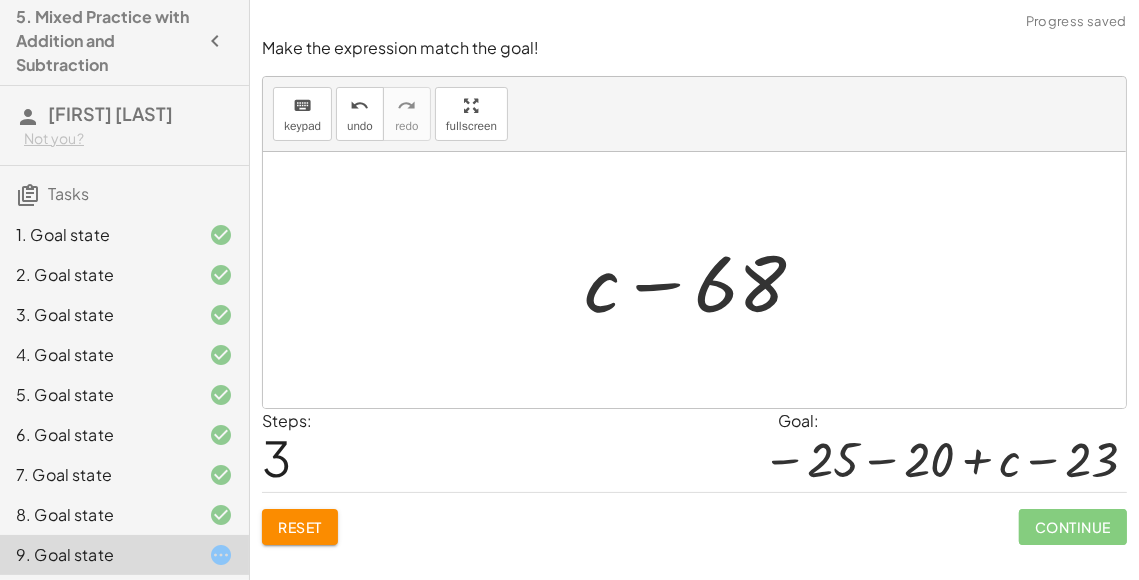 click on "Reset" 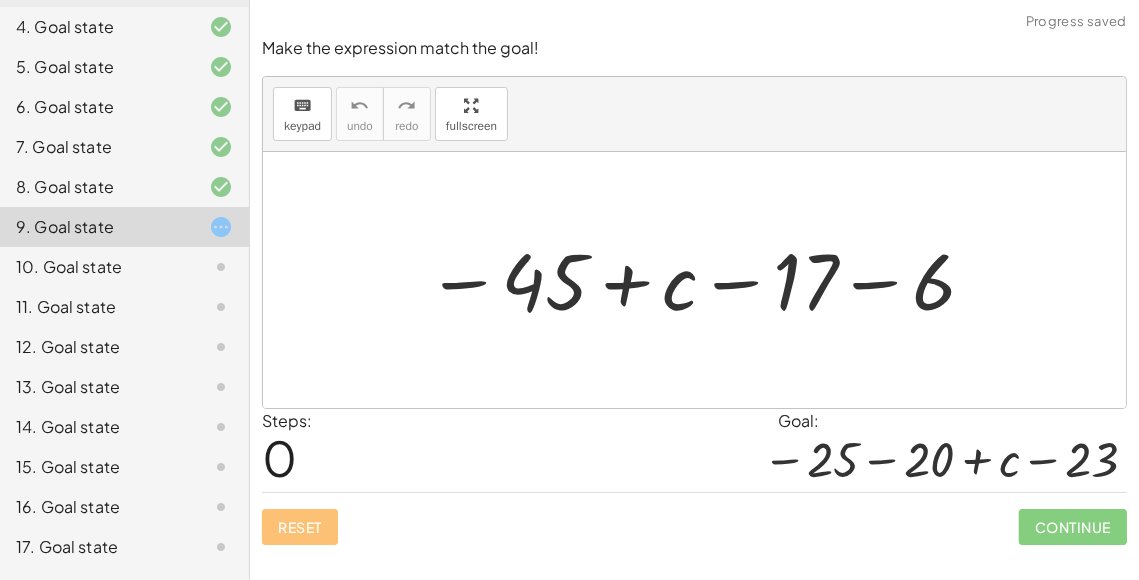 scroll, scrollTop: 343, scrollLeft: 0, axis: vertical 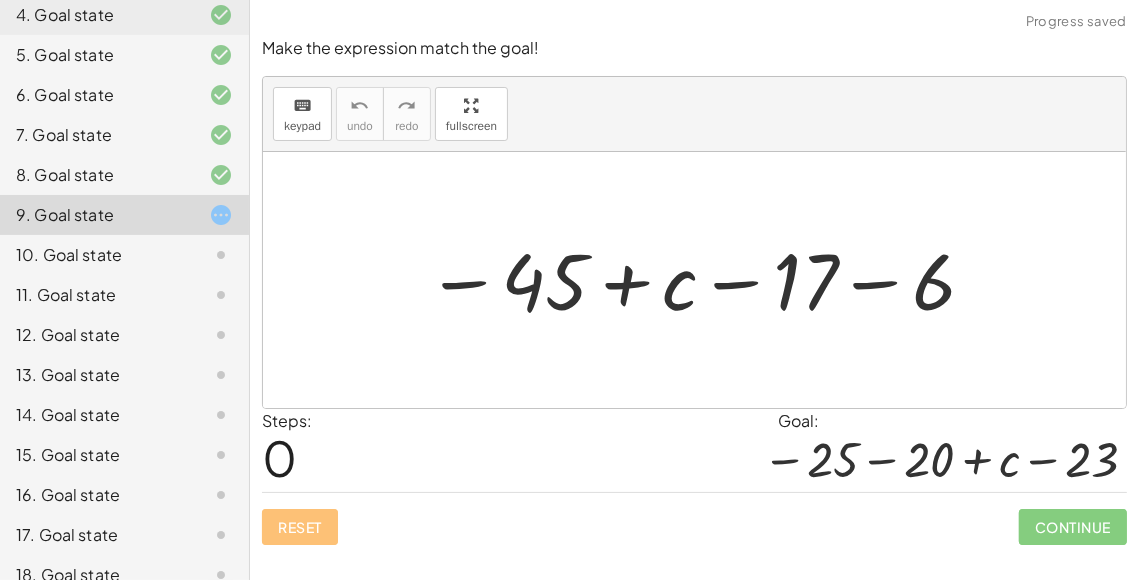 click 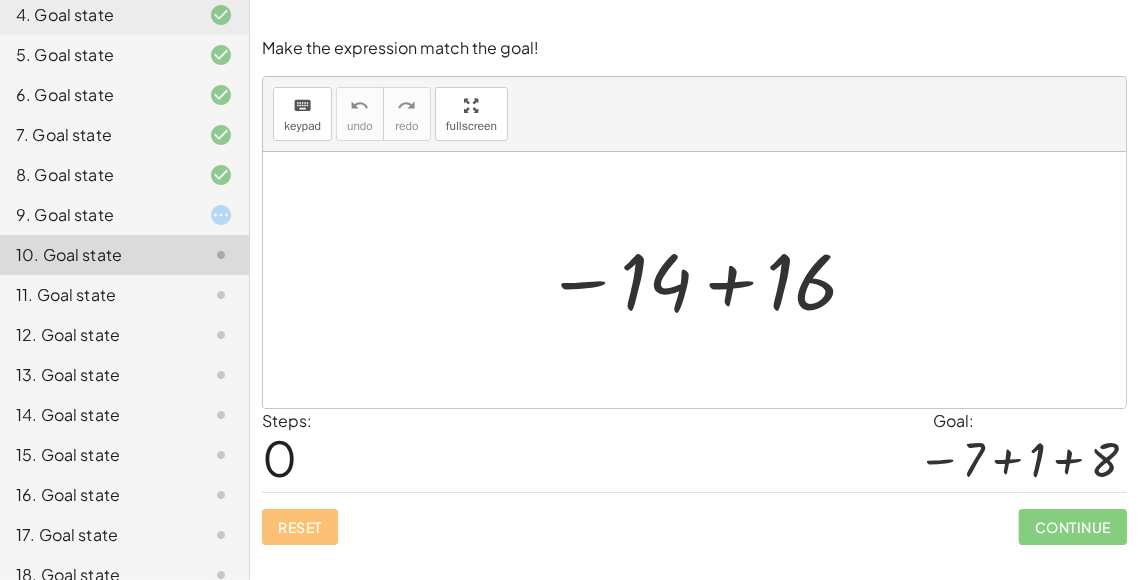 click 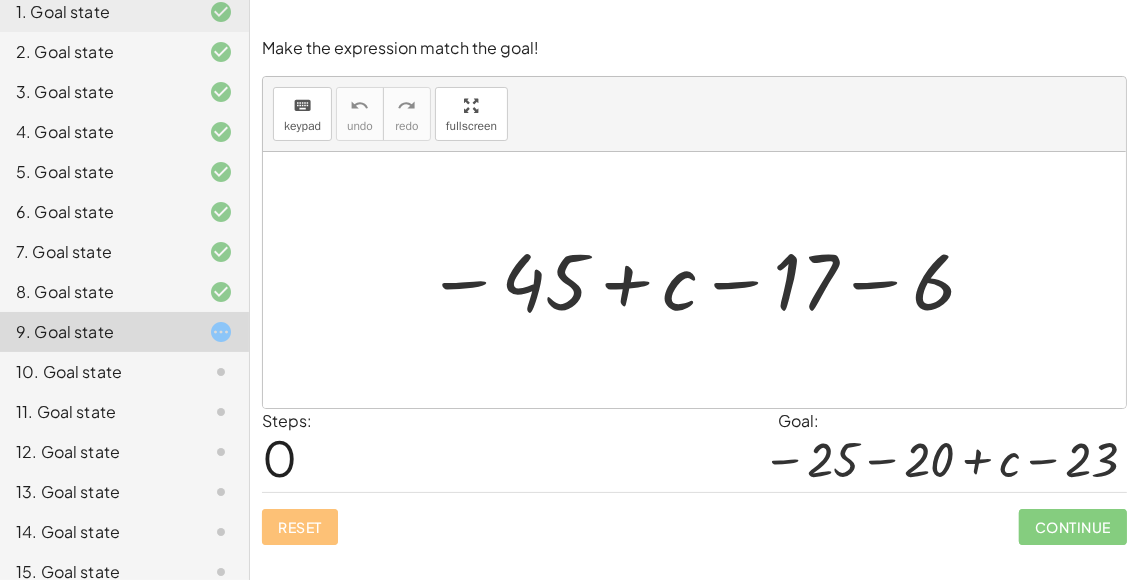 scroll, scrollTop: 230, scrollLeft: 0, axis: vertical 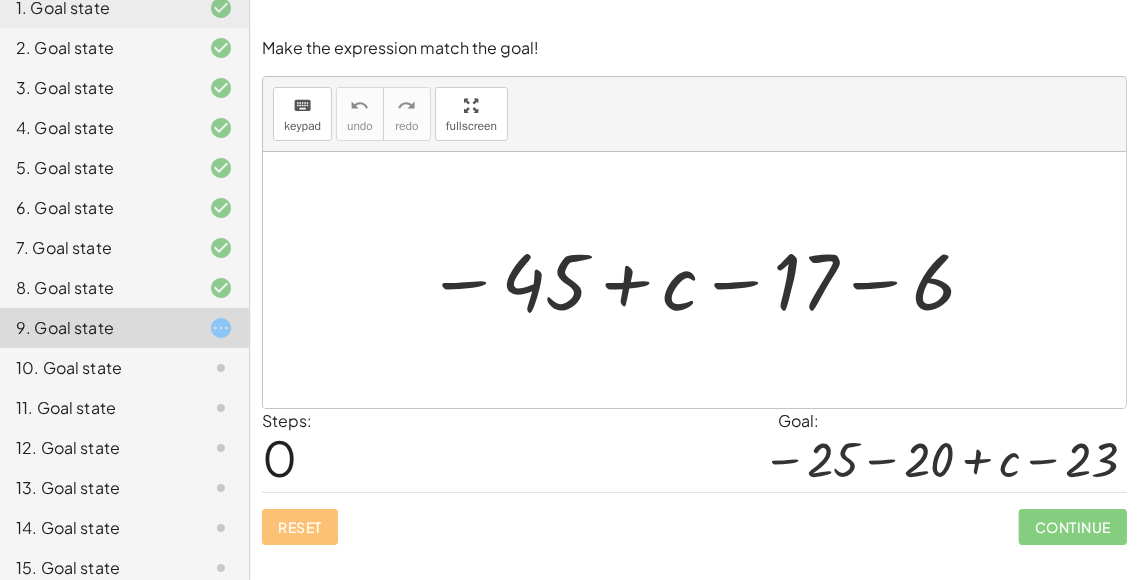 click at bounding box center (694, 12) 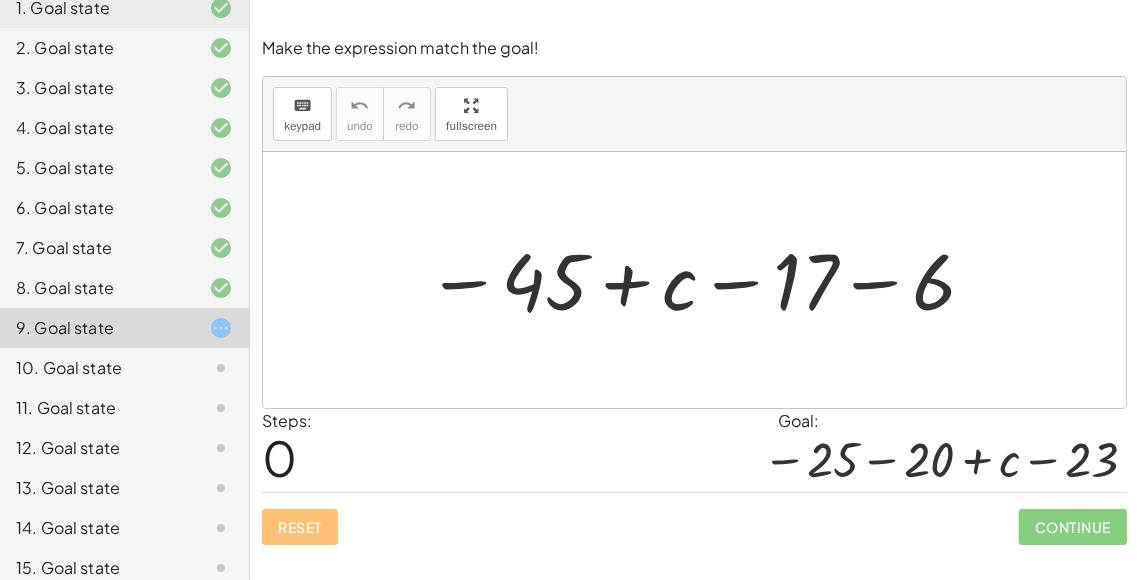 click at bounding box center (702, 280) 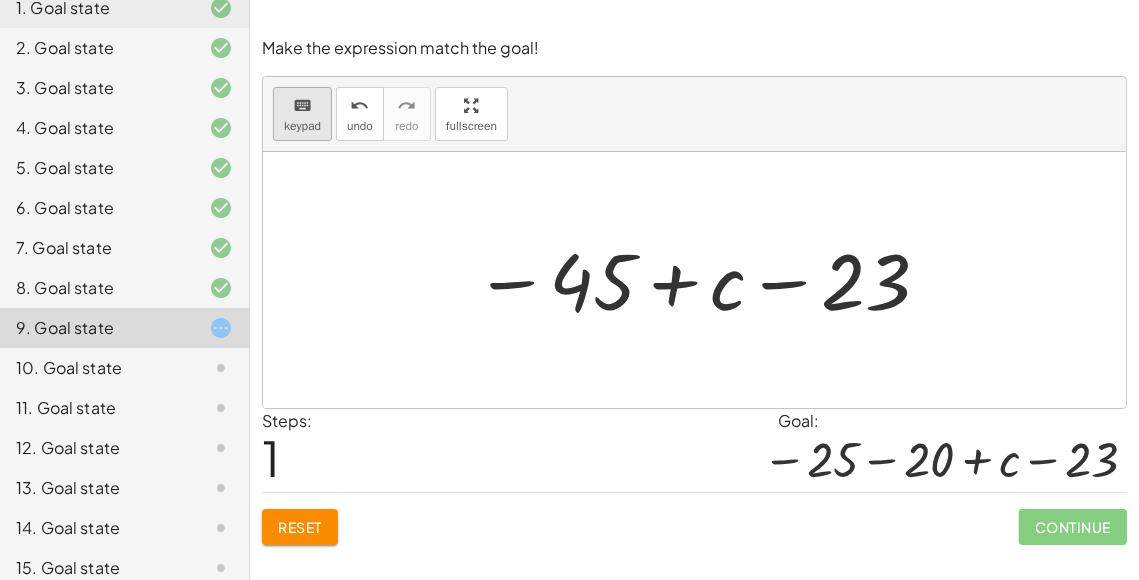click on "keypad" at bounding box center (302, 126) 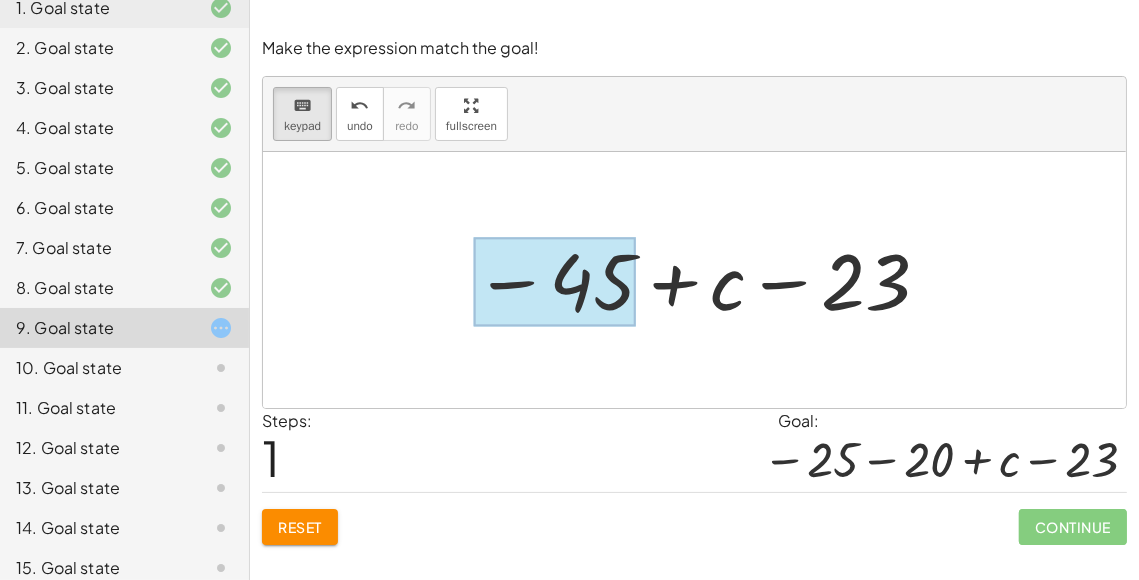 click at bounding box center (555, 282) 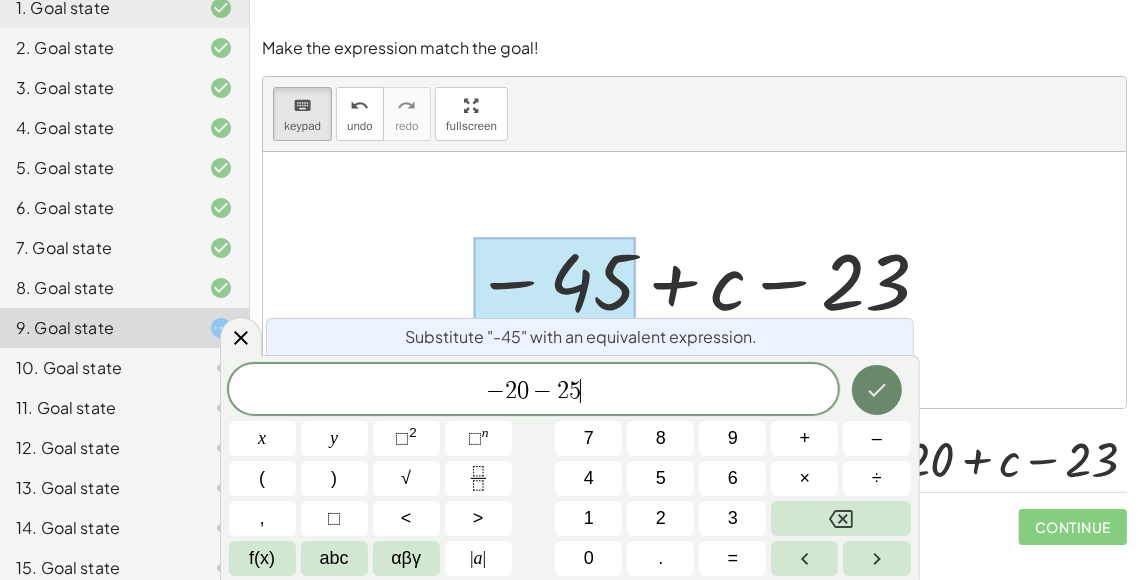 click 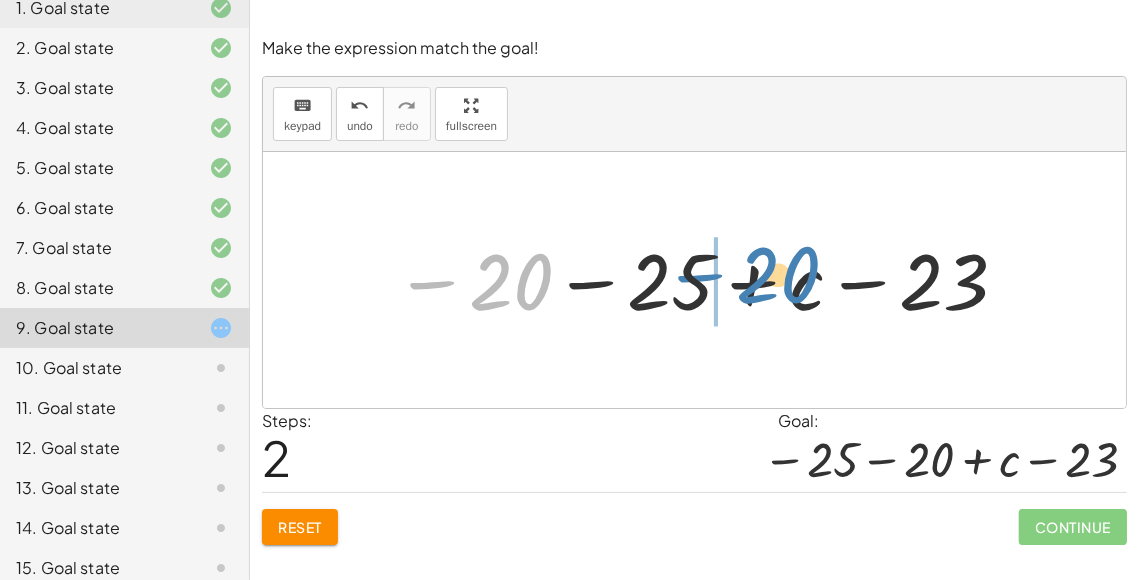 drag, startPoint x: 511, startPoint y: 282, endPoint x: 779, endPoint y: 276, distance: 268.06717 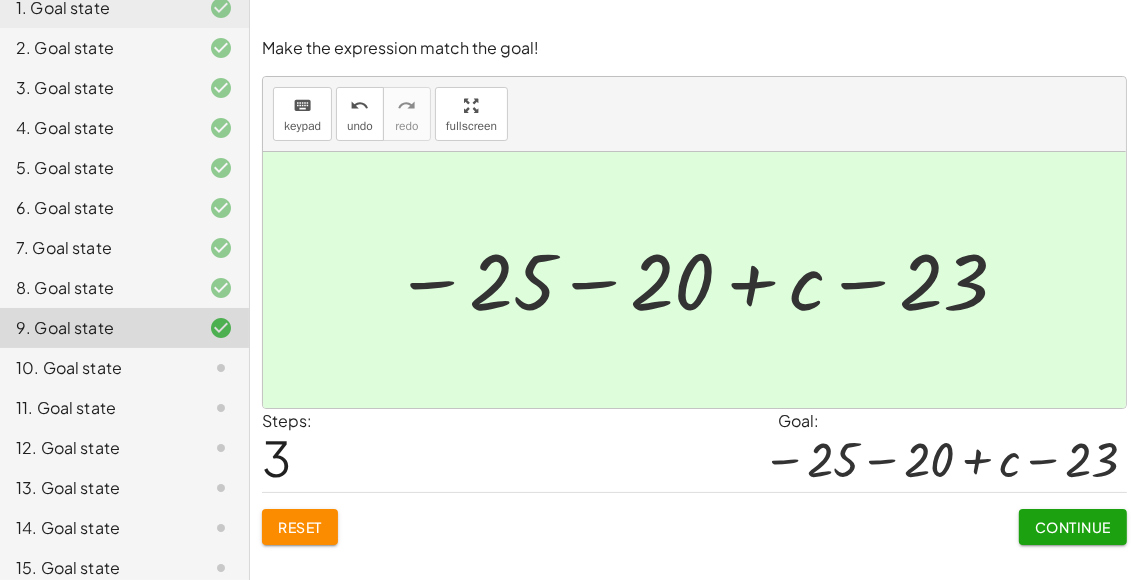 click on "Continue" 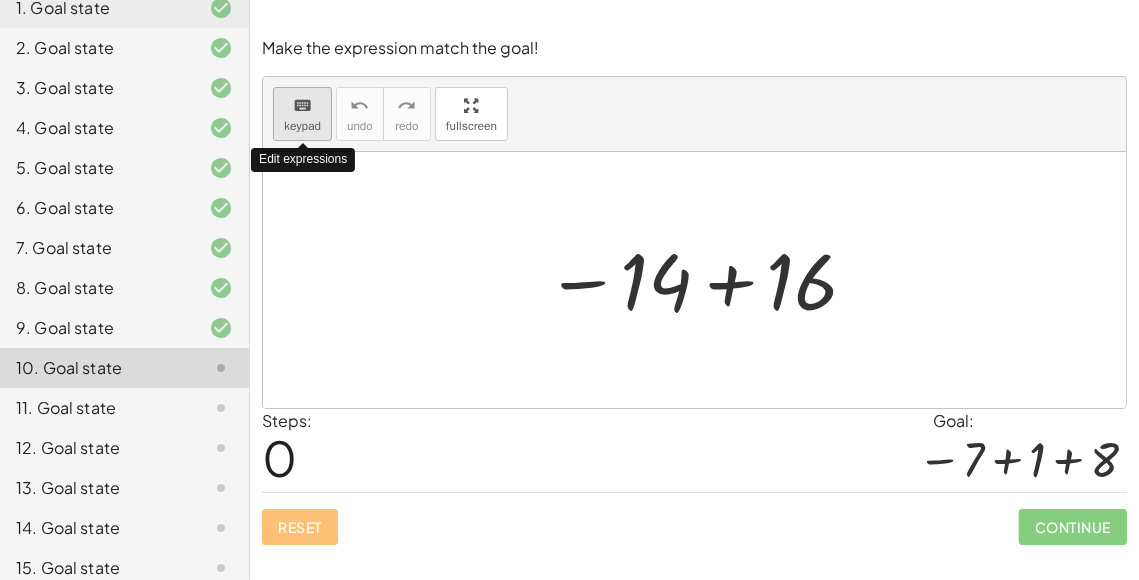 click on "keyboard keypad" at bounding box center (302, 114) 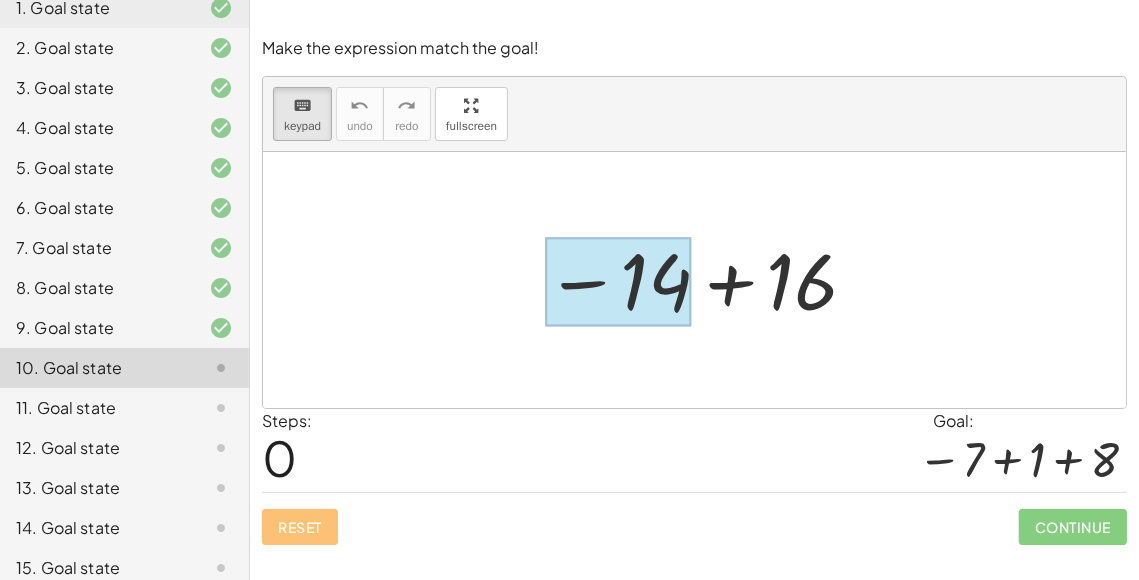 click at bounding box center (618, 282) 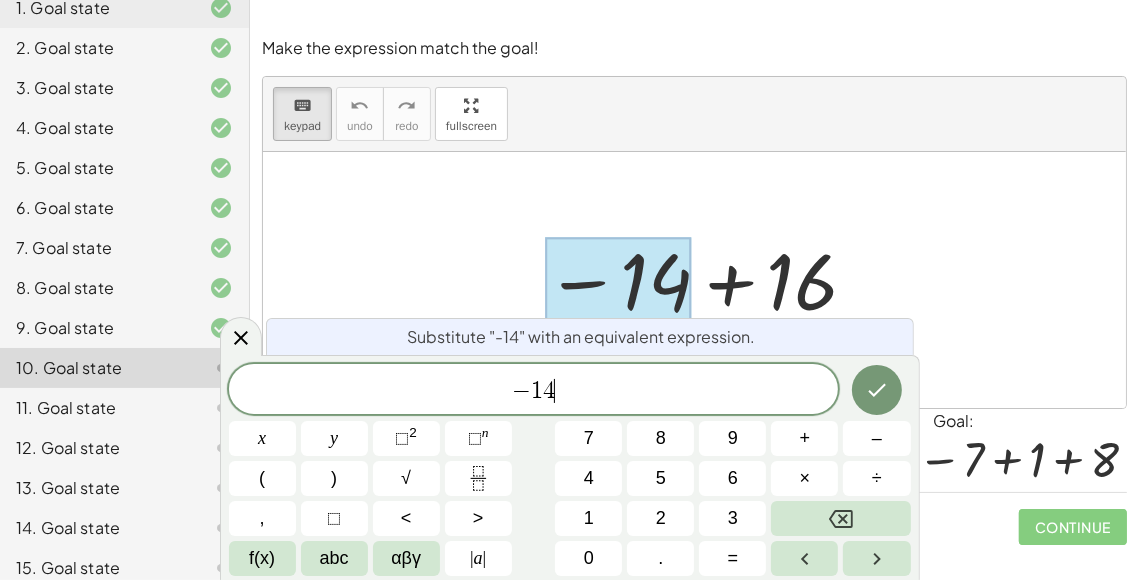 click on "− 1 4 ​" at bounding box center (534, 391) 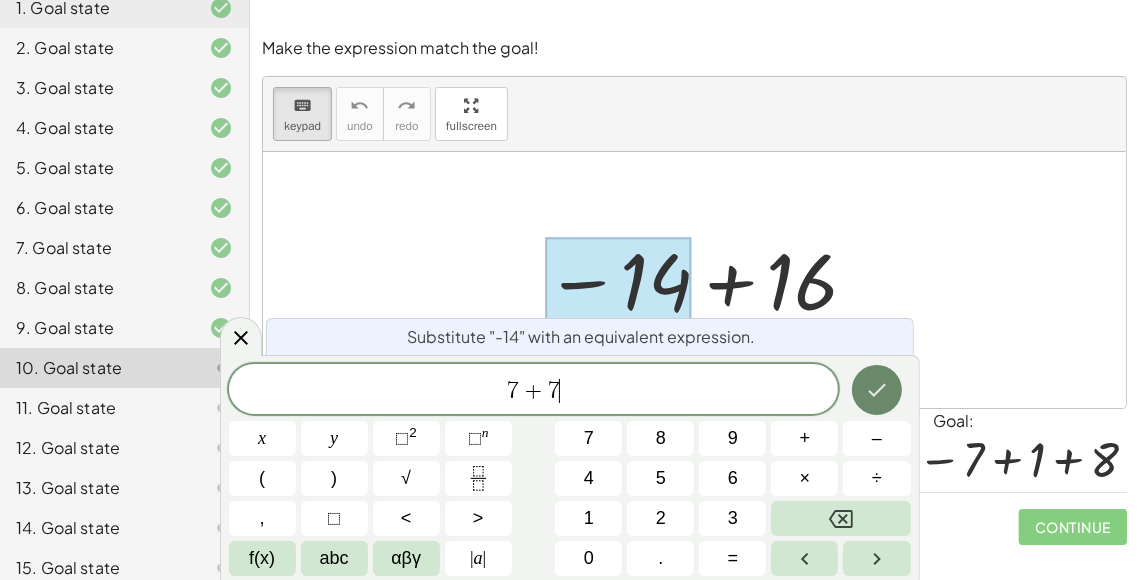 click 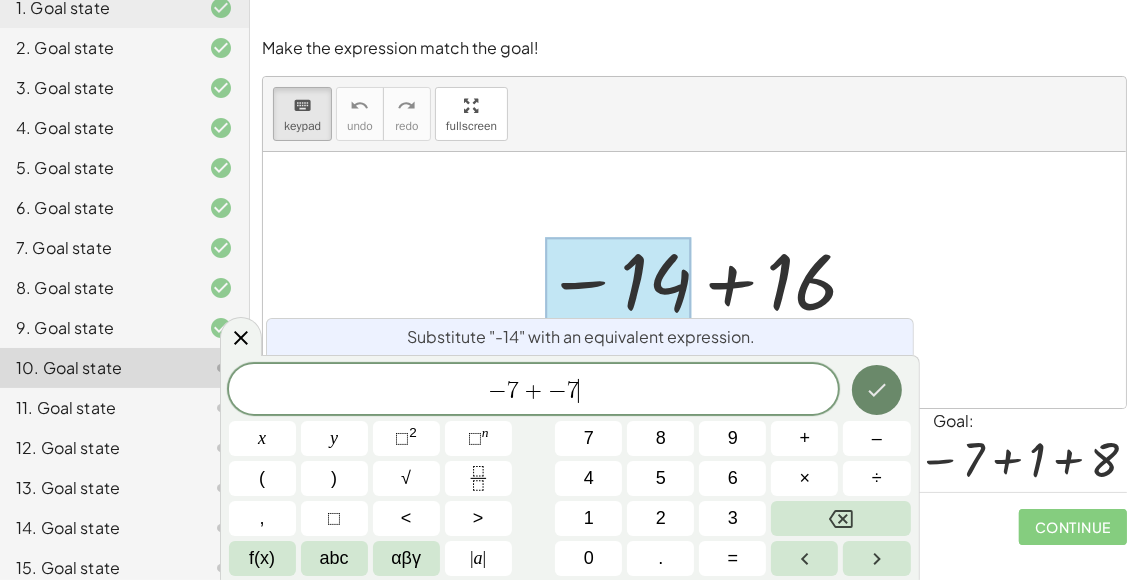 click 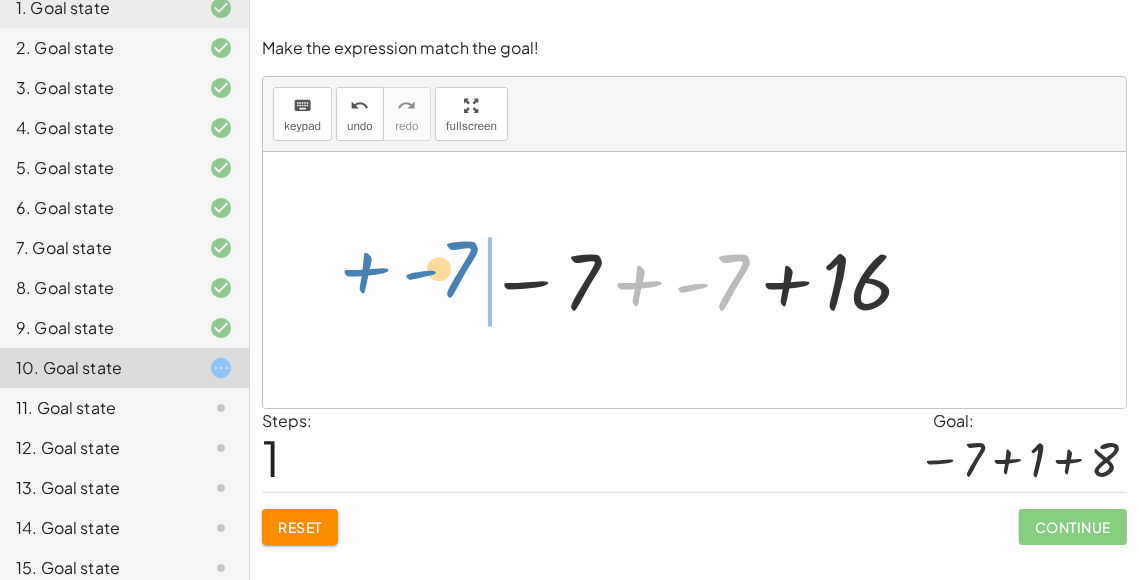 drag, startPoint x: 727, startPoint y: 283, endPoint x: 456, endPoint y: 272, distance: 271.22314 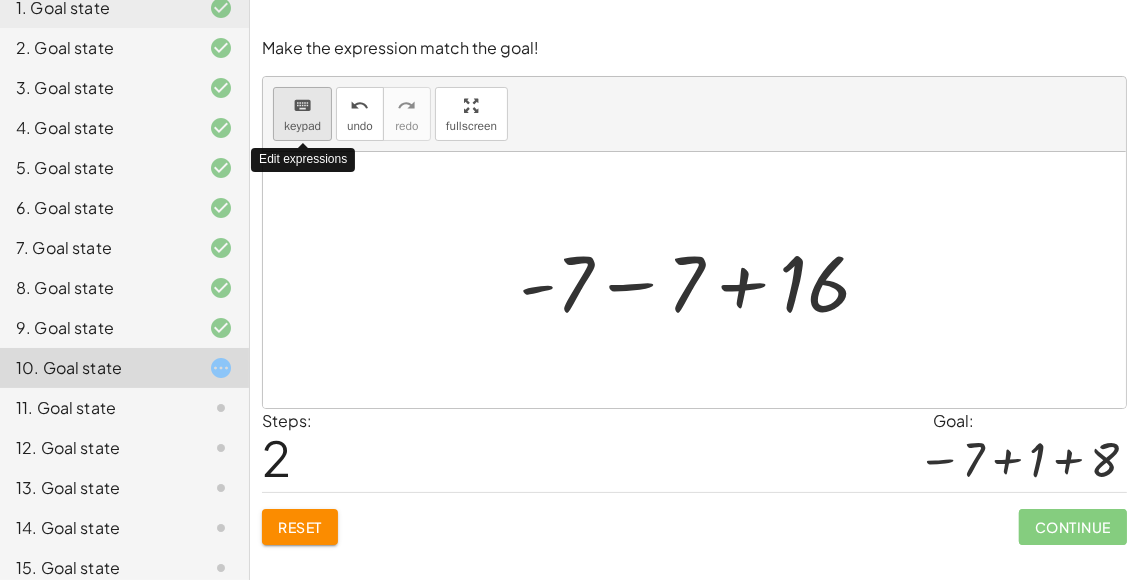 click on "keyboard" at bounding box center (302, 105) 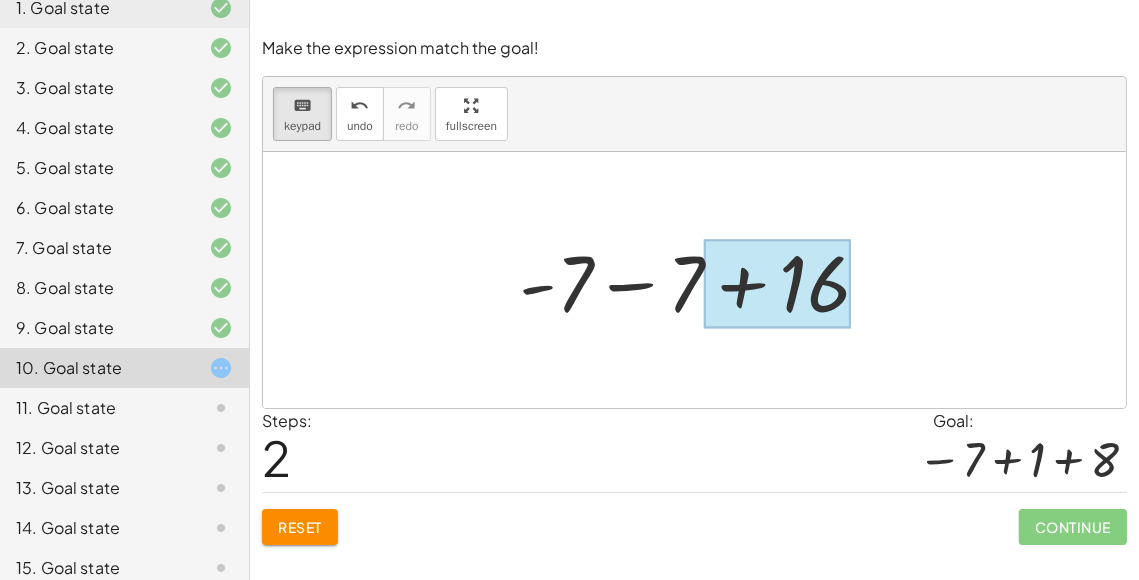 click at bounding box center [777, 284] 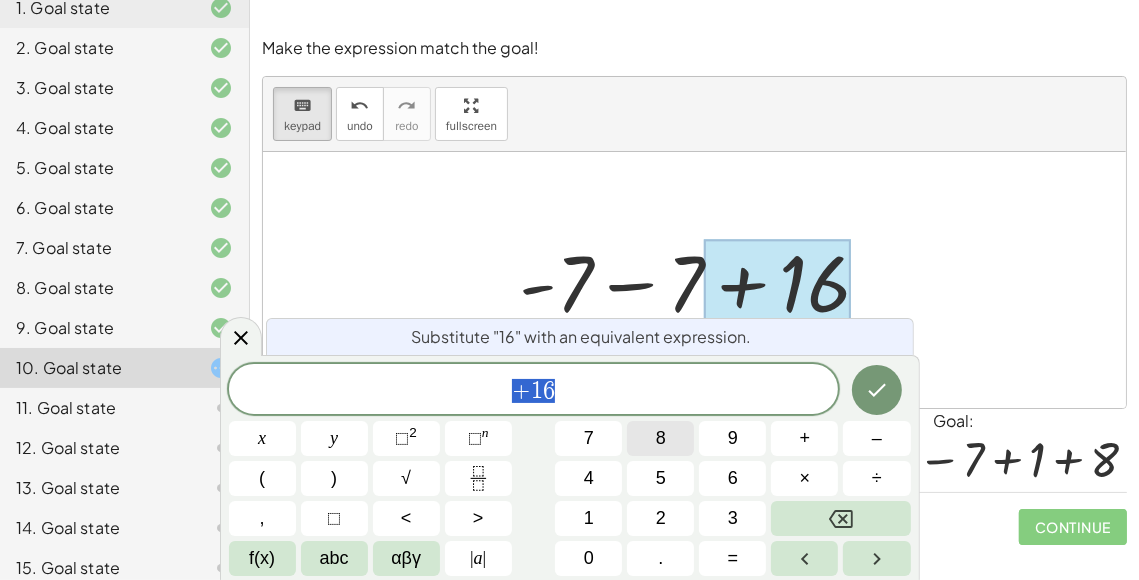 click on "8" at bounding box center [660, 438] 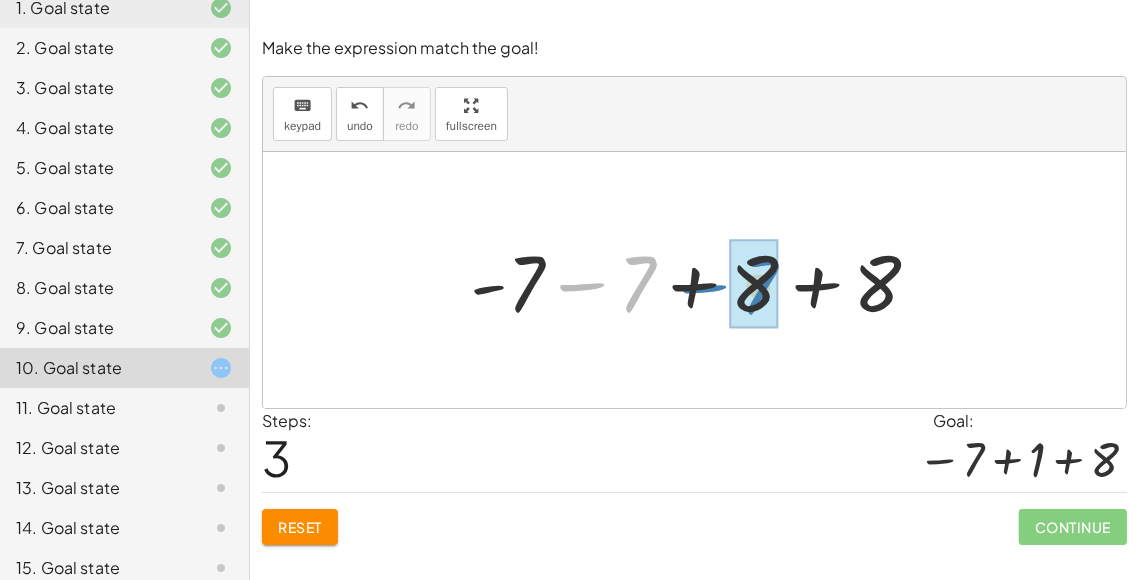 drag, startPoint x: 642, startPoint y: 289, endPoint x: 763, endPoint y: 291, distance: 121.016525 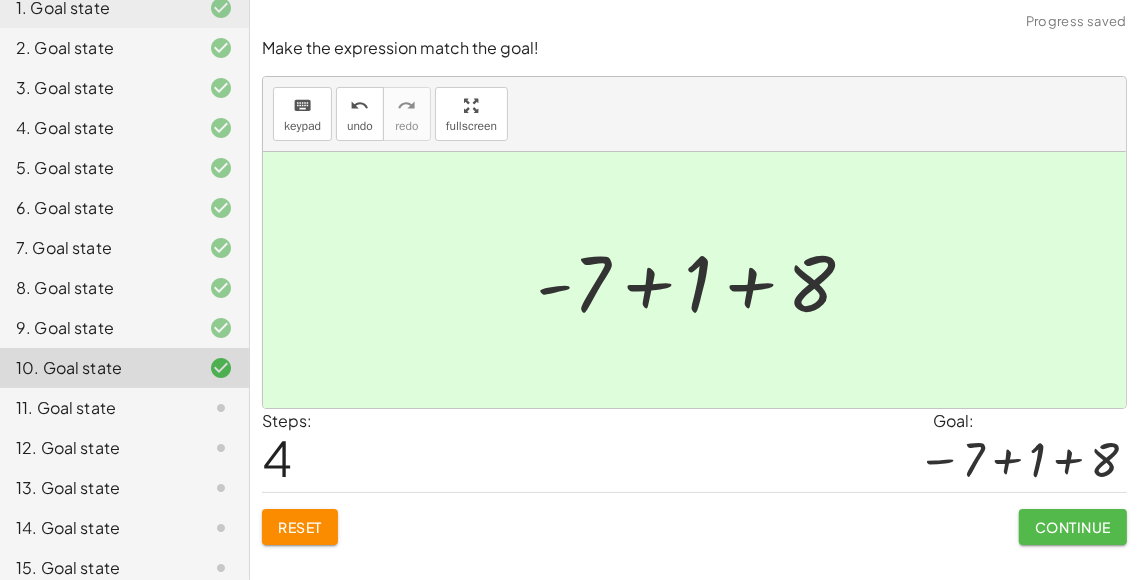 click on "Continue" 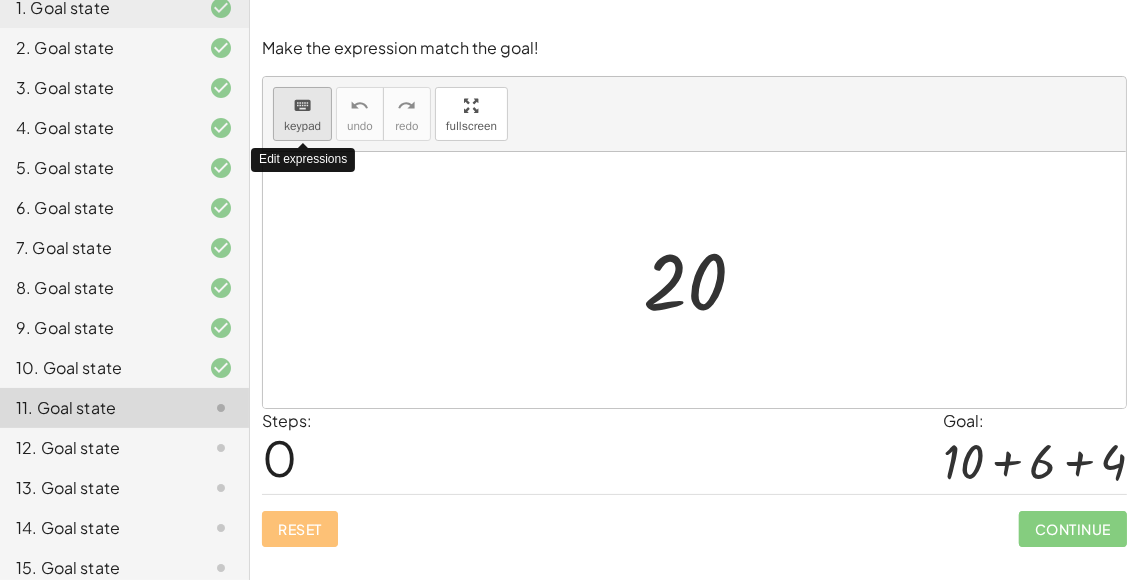 click on "keypad" at bounding box center [302, 126] 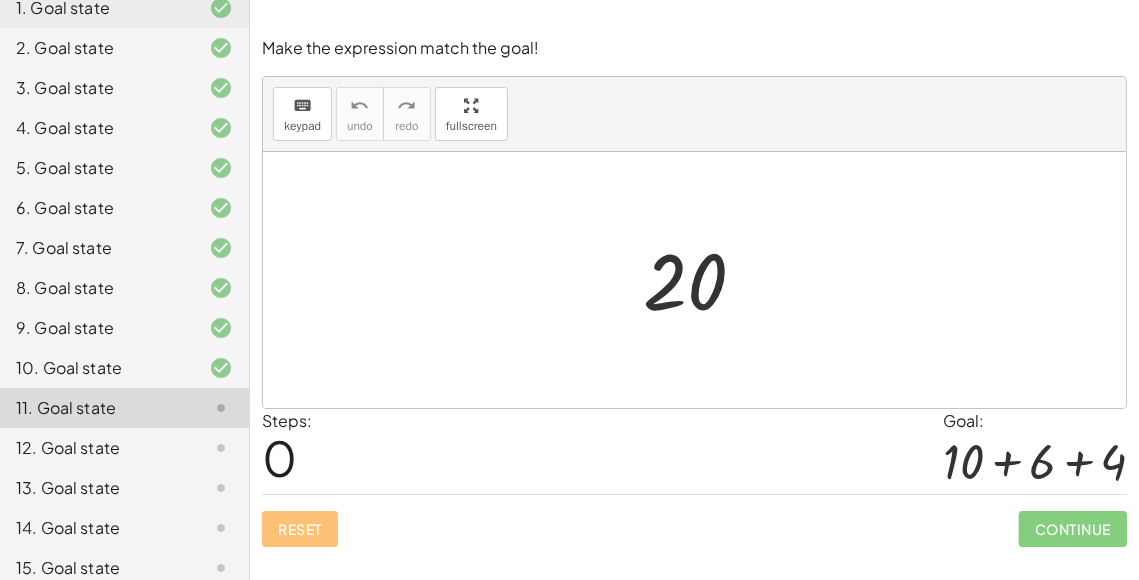 click at bounding box center [702, 280] 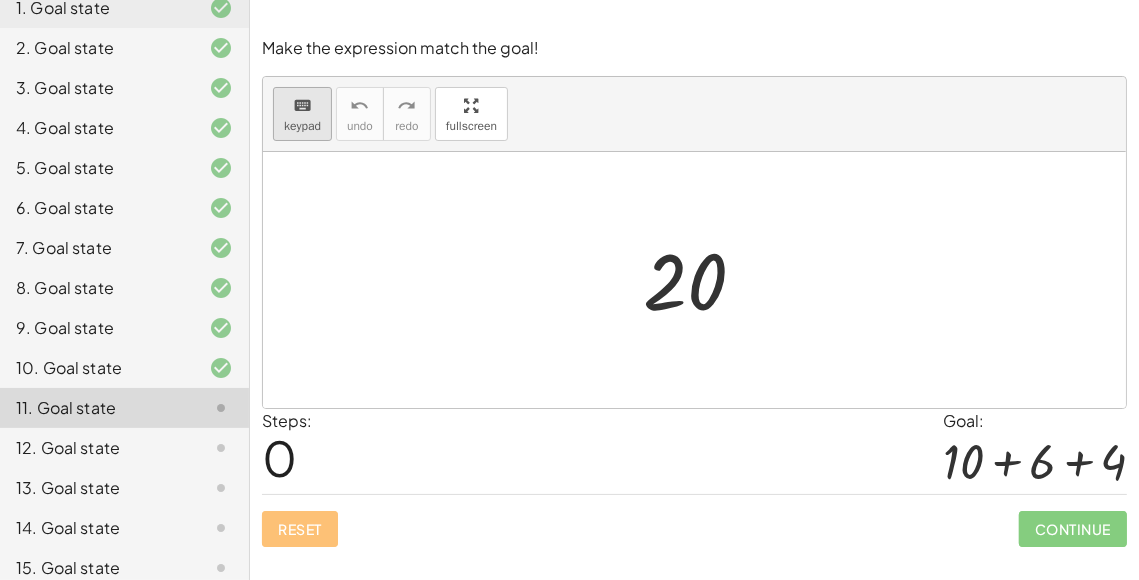 click on "keypad" at bounding box center (302, 126) 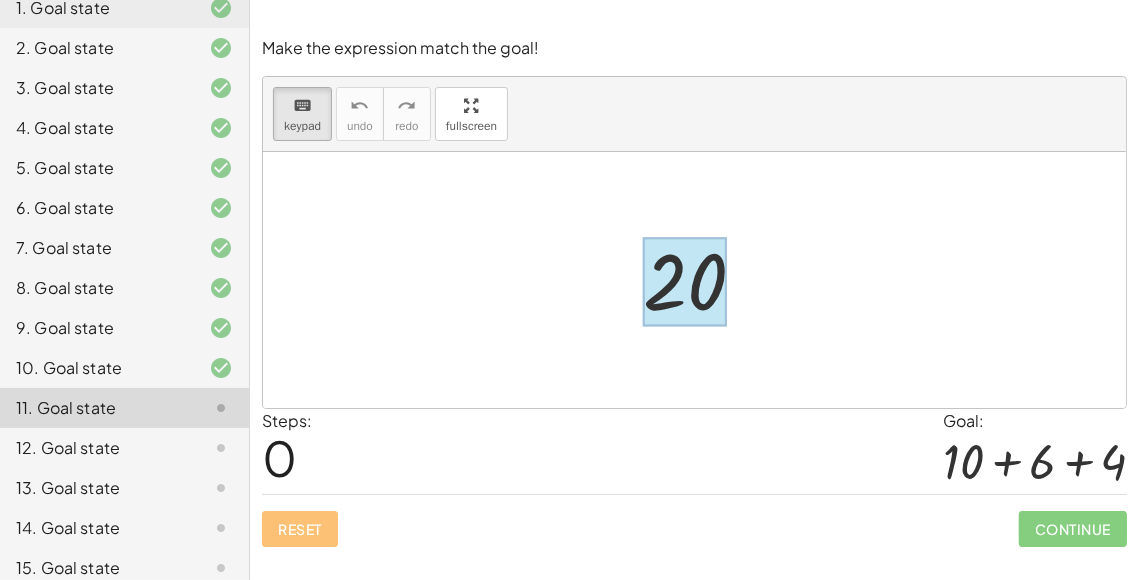 click at bounding box center (685, 282) 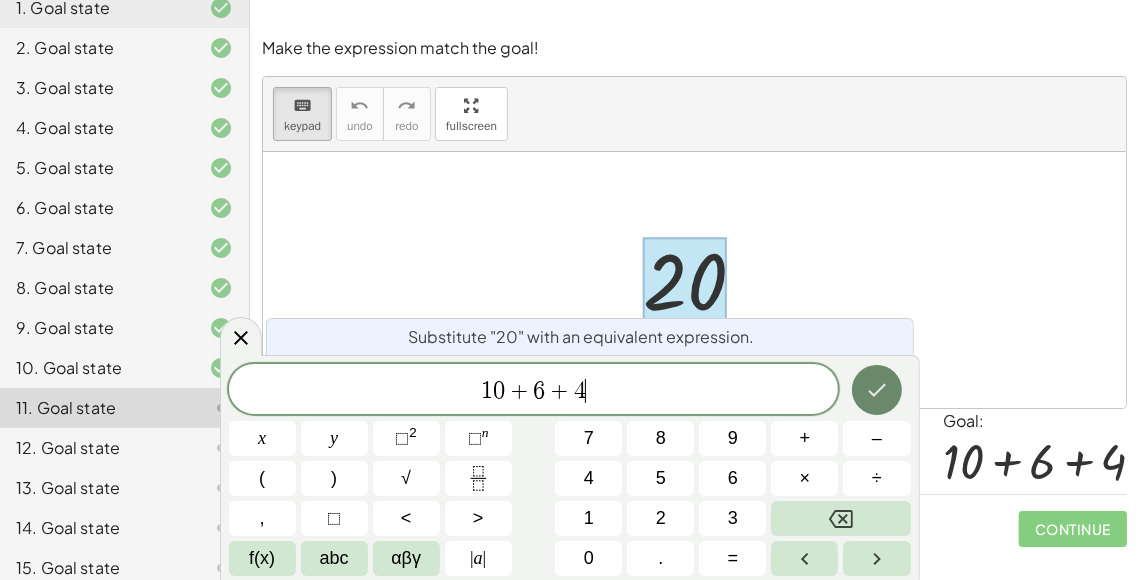 click 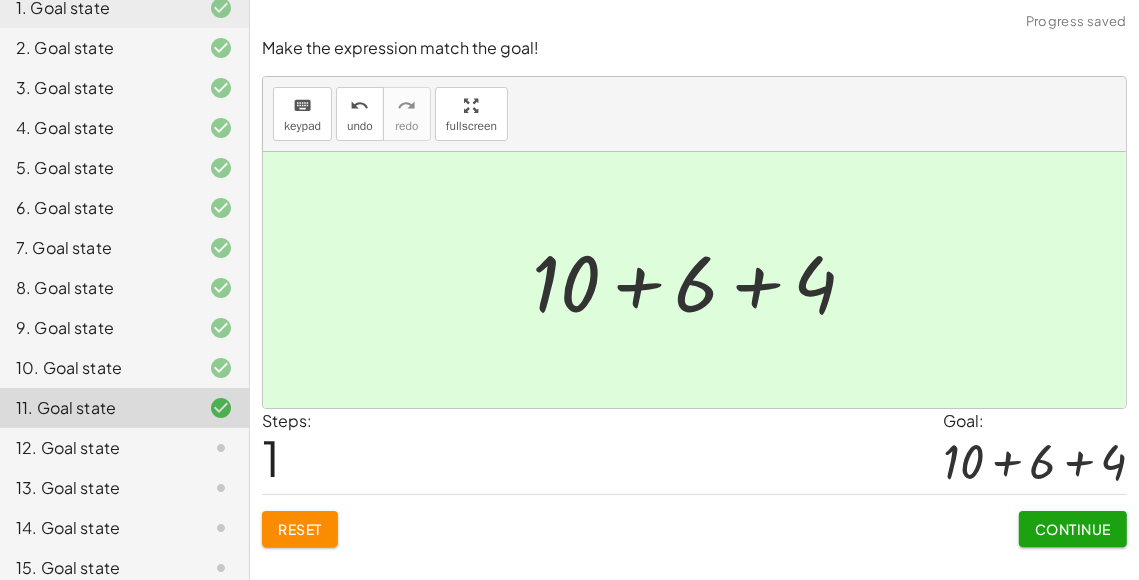 click on "Continue" 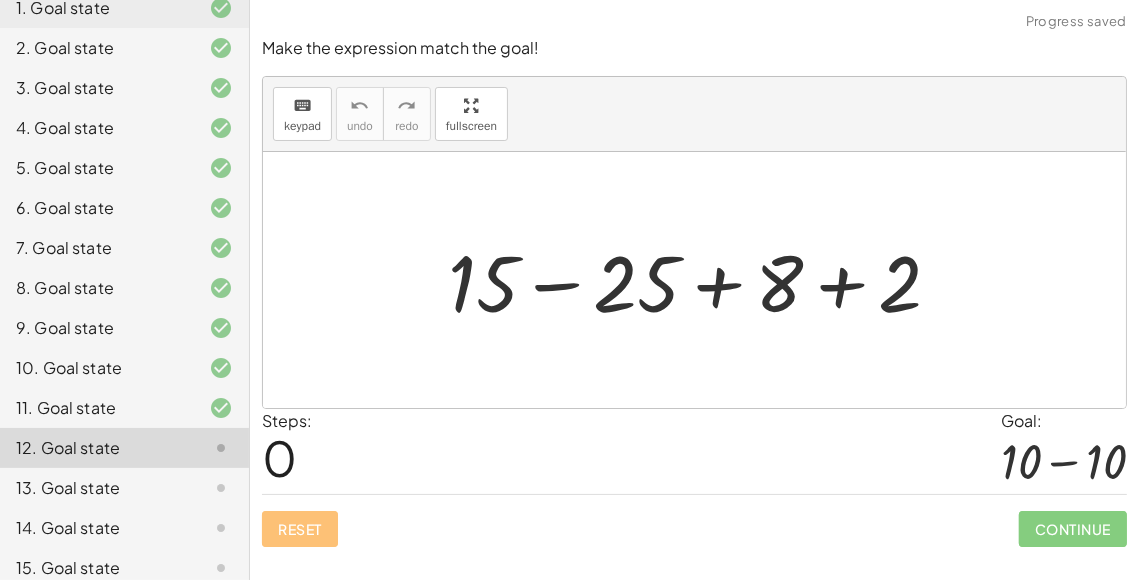 click at bounding box center (702, 280) 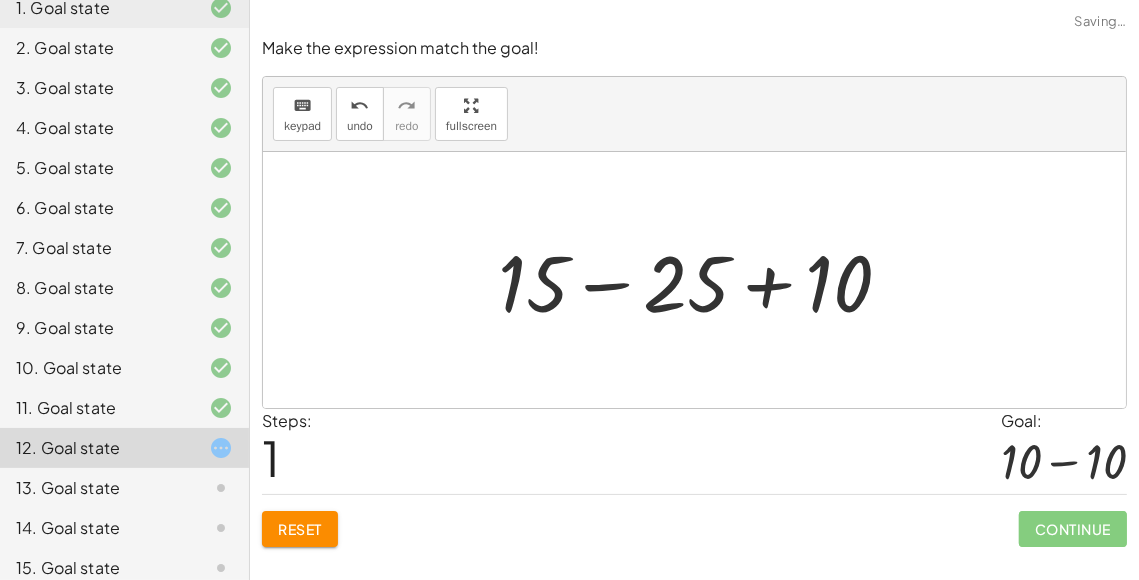 click at bounding box center (703, 280) 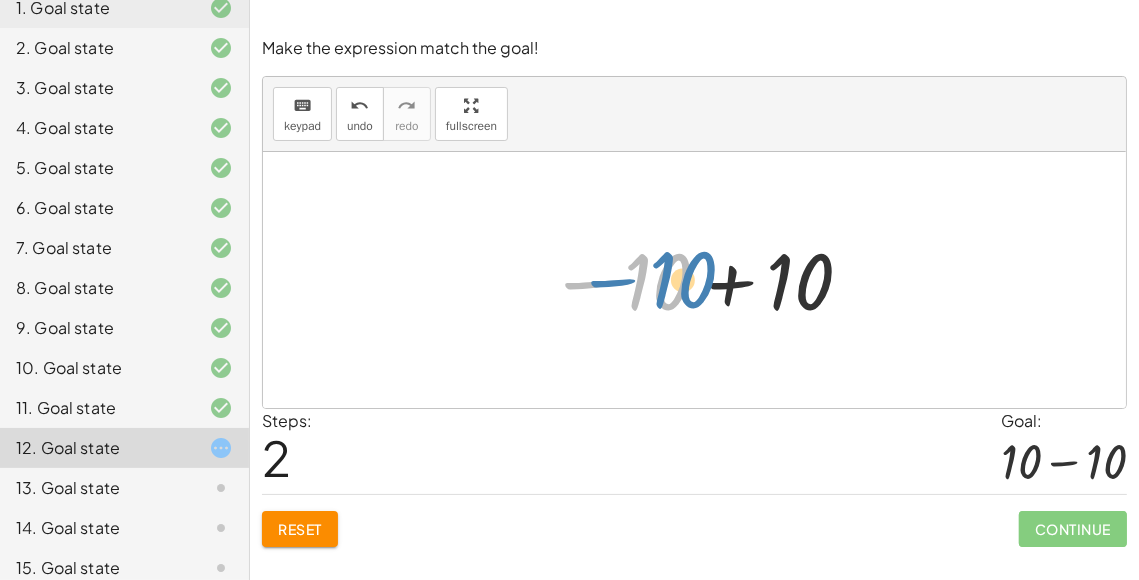 drag, startPoint x: 603, startPoint y: 284, endPoint x: 625, endPoint y: 282, distance: 22.090721 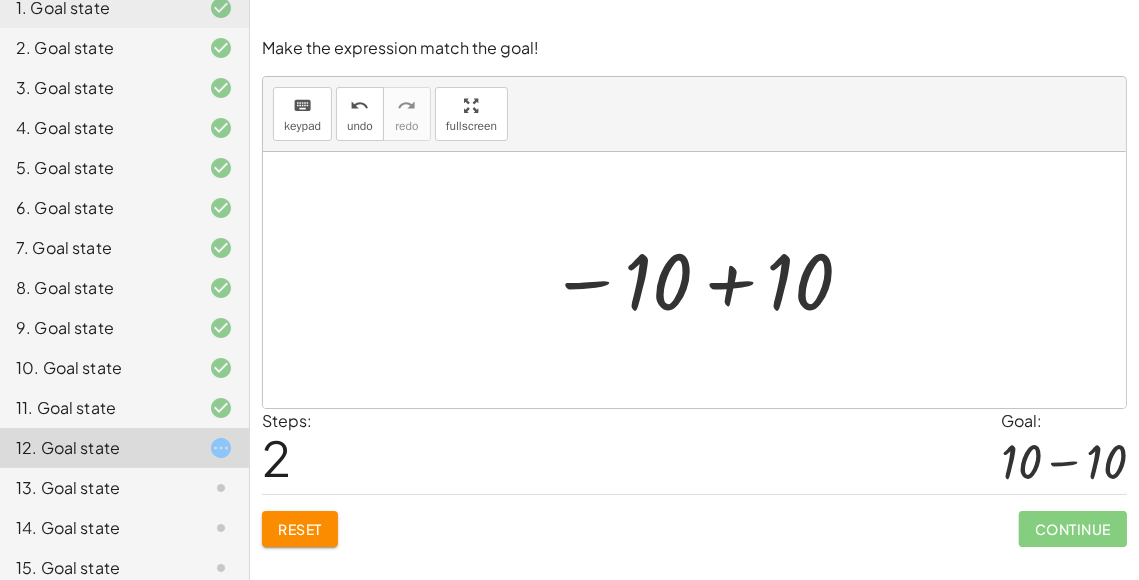click at bounding box center (702, 280) 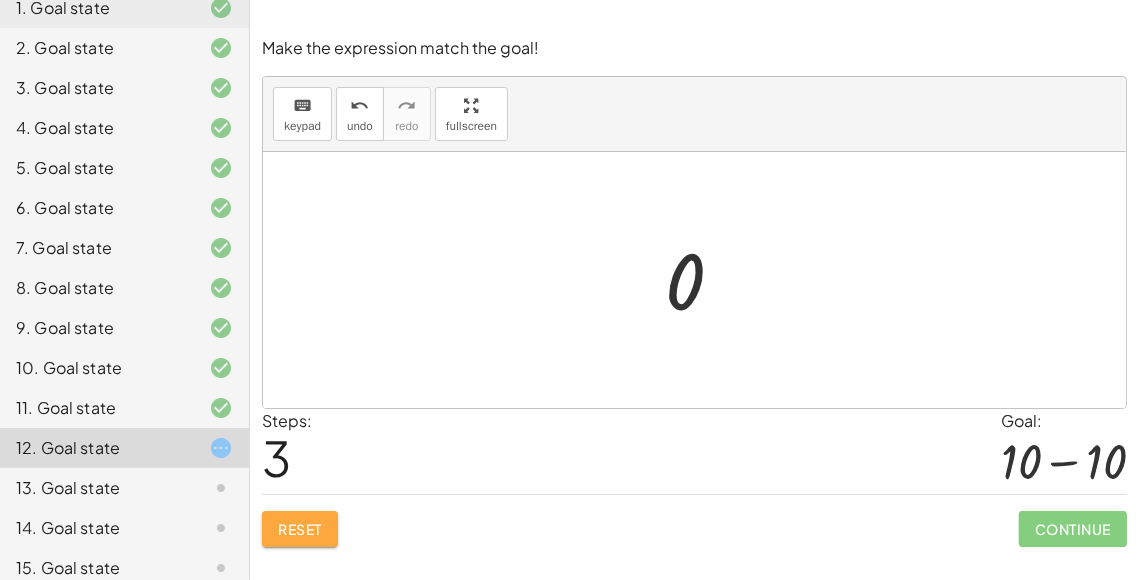 click on "Reset" 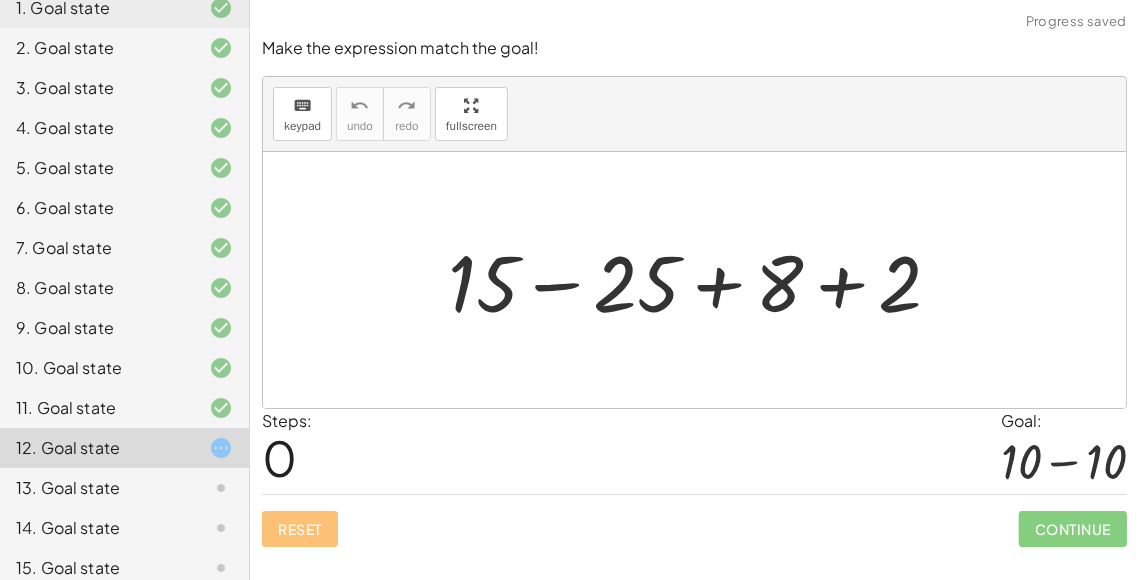 click at bounding box center (702, 280) 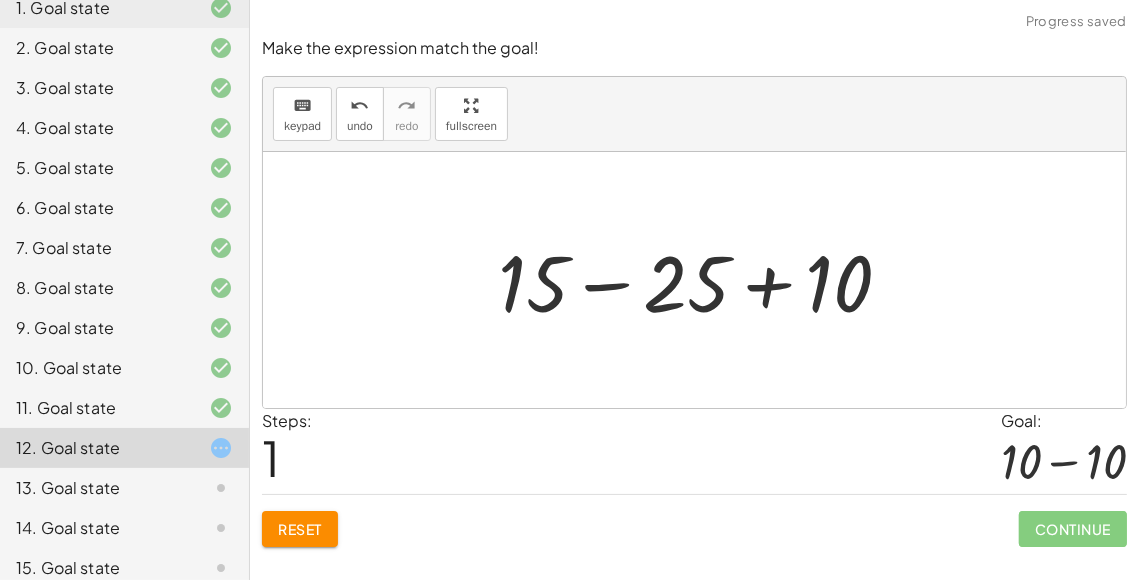 click at bounding box center (703, 280) 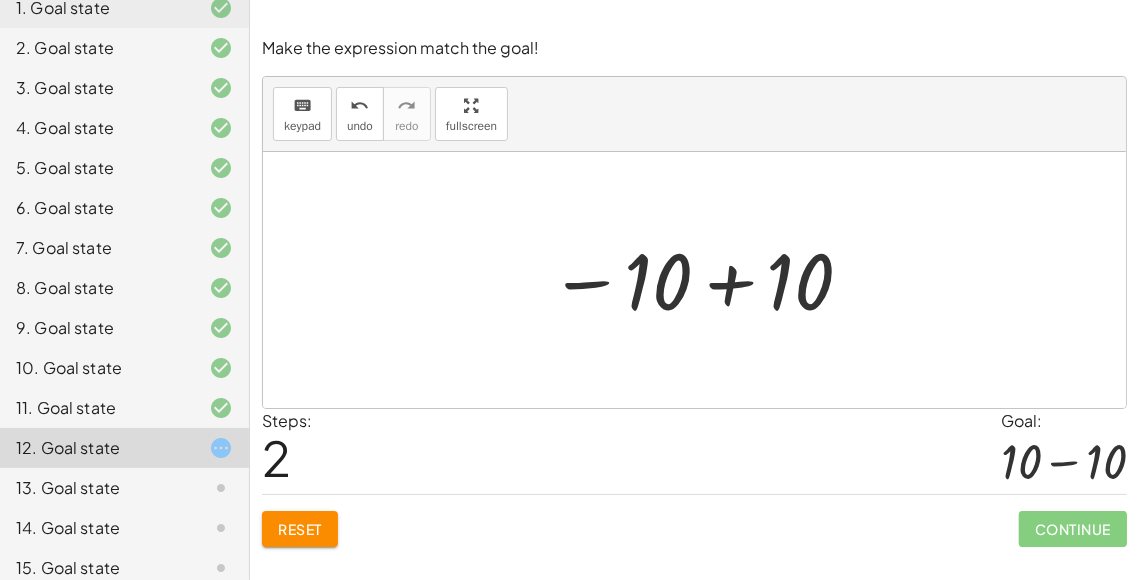 click on "Reset" 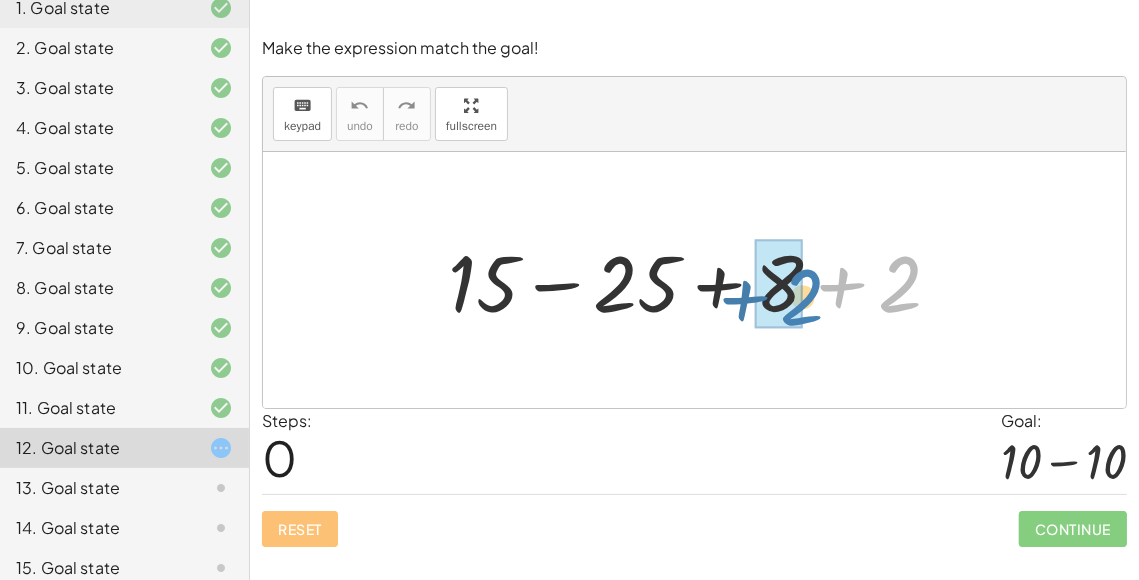 drag, startPoint x: 911, startPoint y: 262, endPoint x: 814, endPoint y: 275, distance: 97.867256 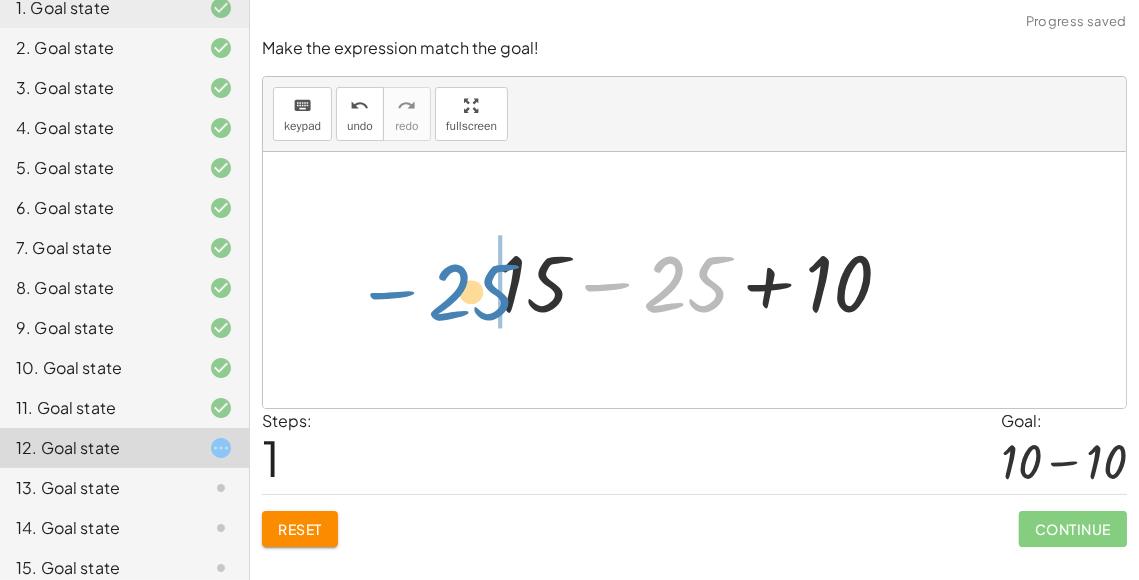 drag, startPoint x: 702, startPoint y: 285, endPoint x: 487, endPoint y: 293, distance: 215.14879 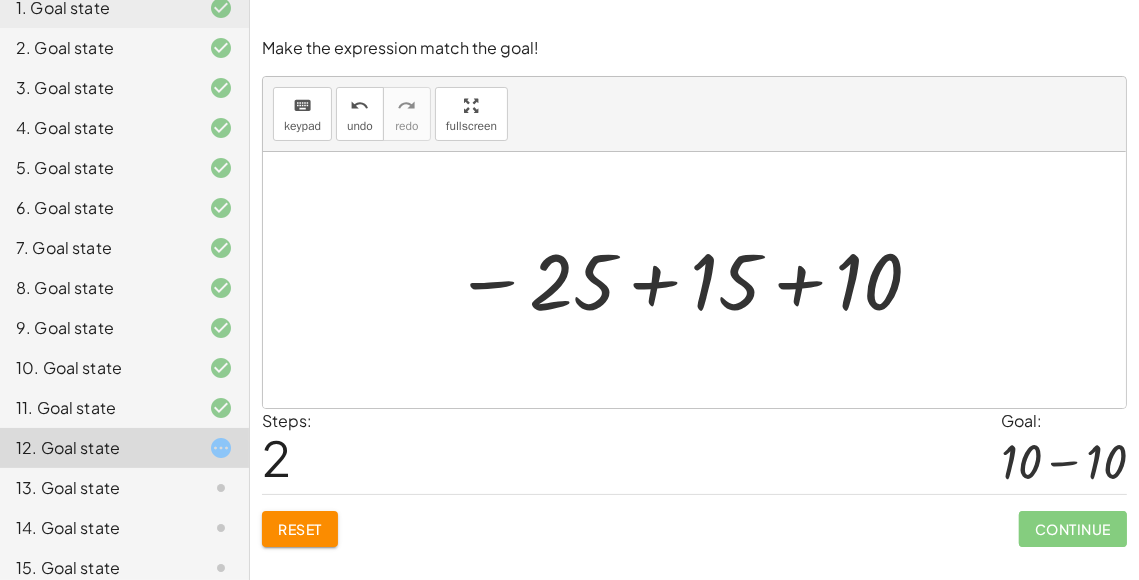 click at bounding box center (689, 280) 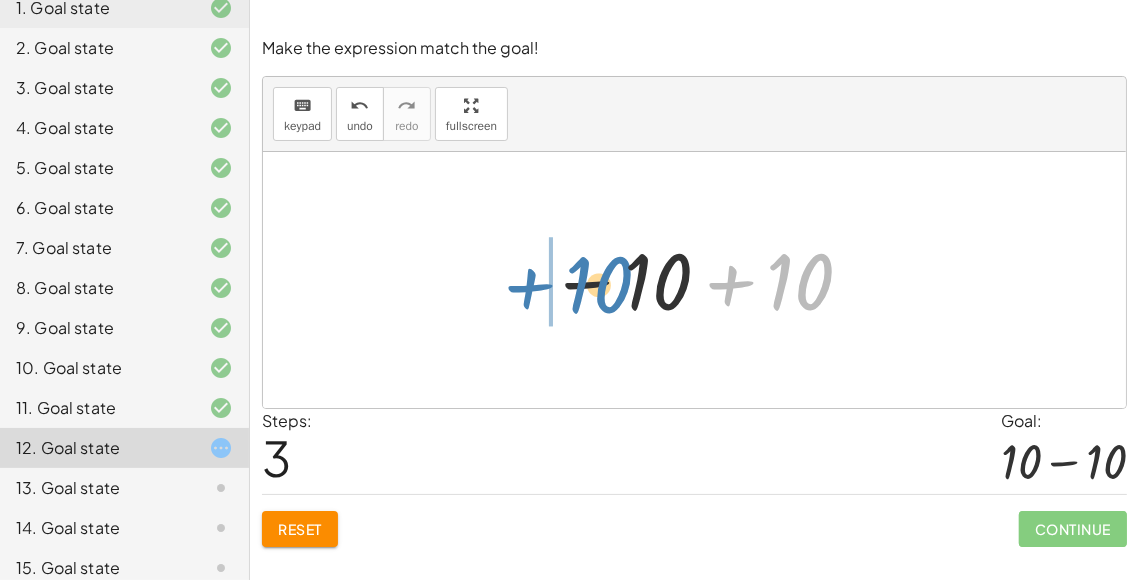 drag, startPoint x: 777, startPoint y: 280, endPoint x: 576, endPoint y: 283, distance: 201.02238 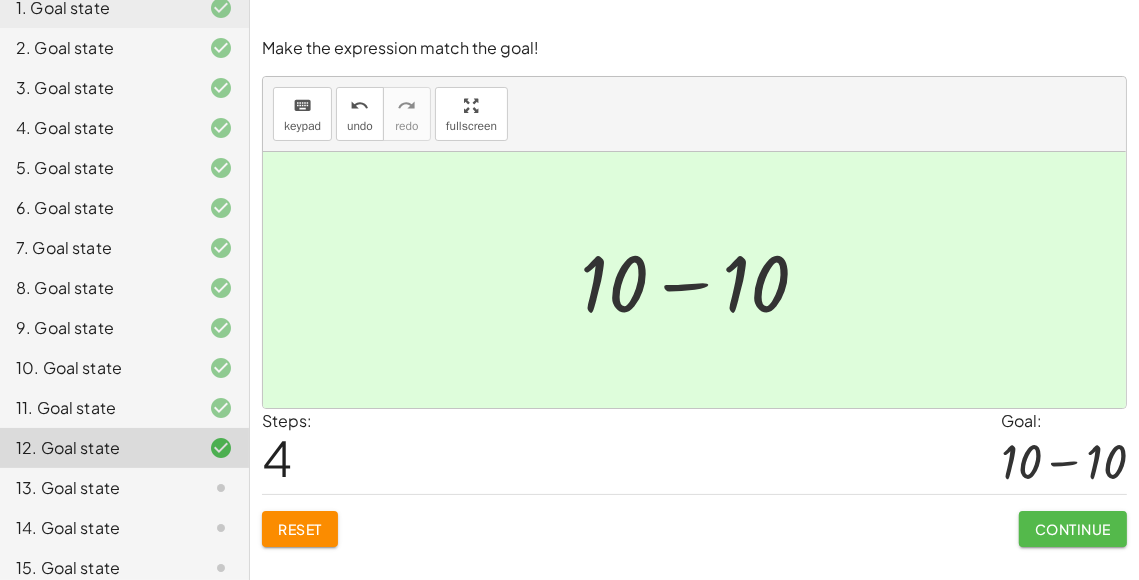 click on "Continue" at bounding box center [1073, 529] 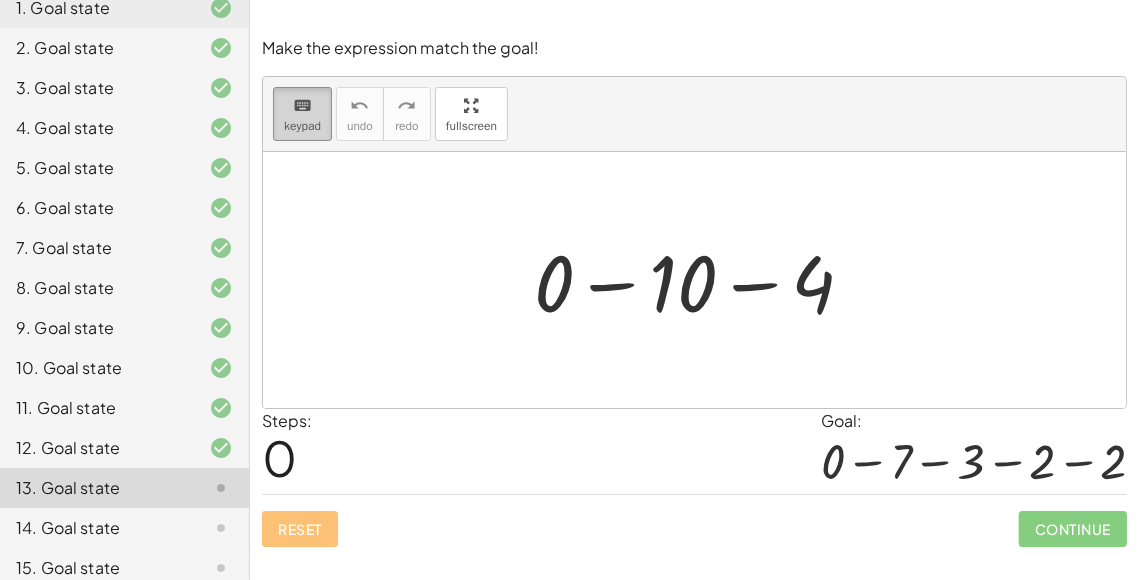click on "keypad" at bounding box center (302, 126) 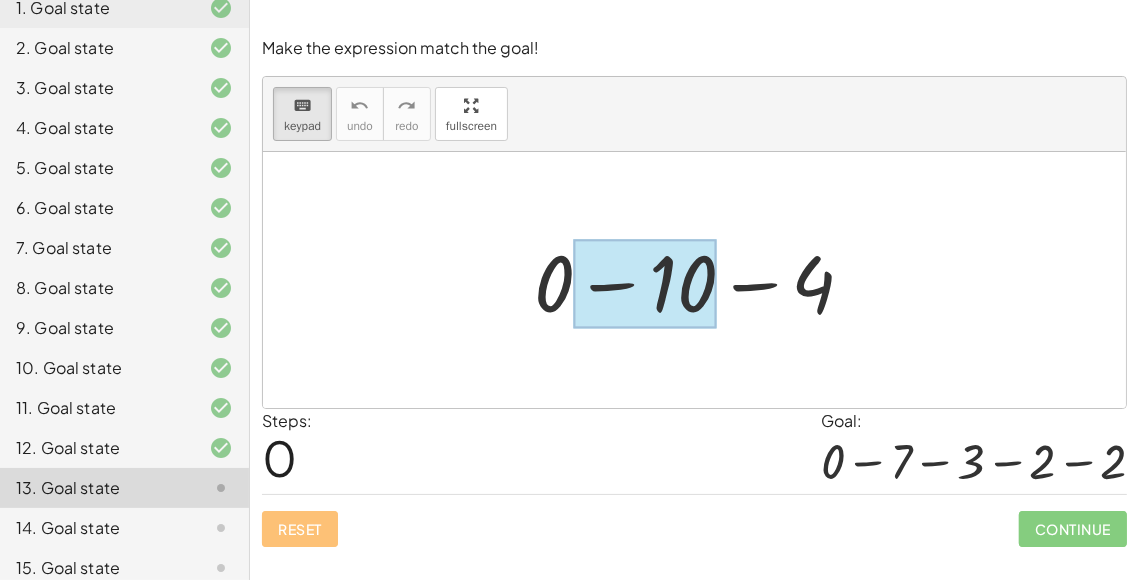 click at bounding box center [645, 284] 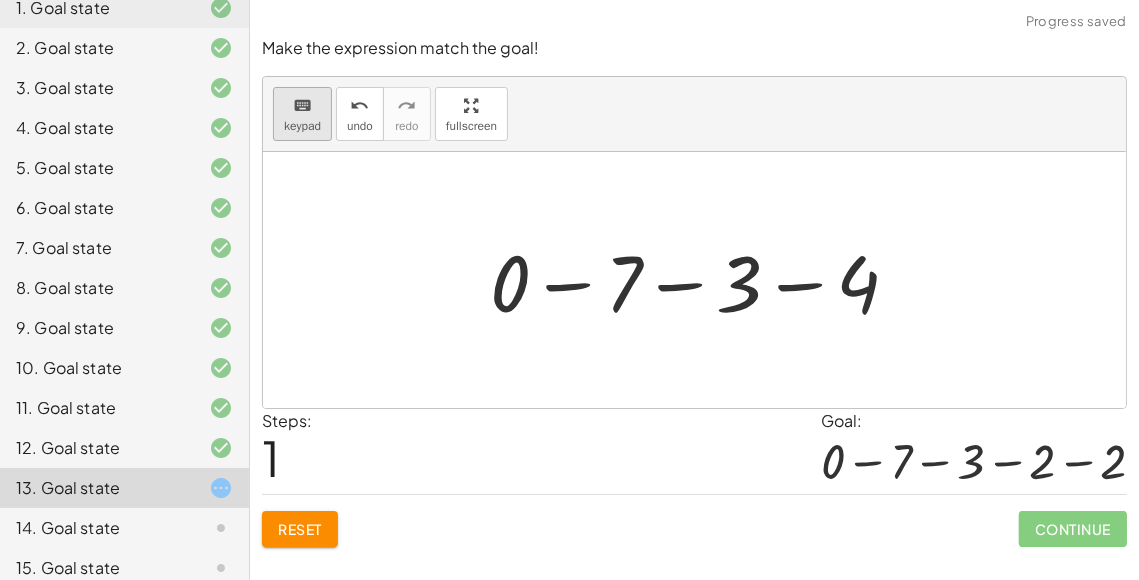 click on "keypad" at bounding box center [302, 126] 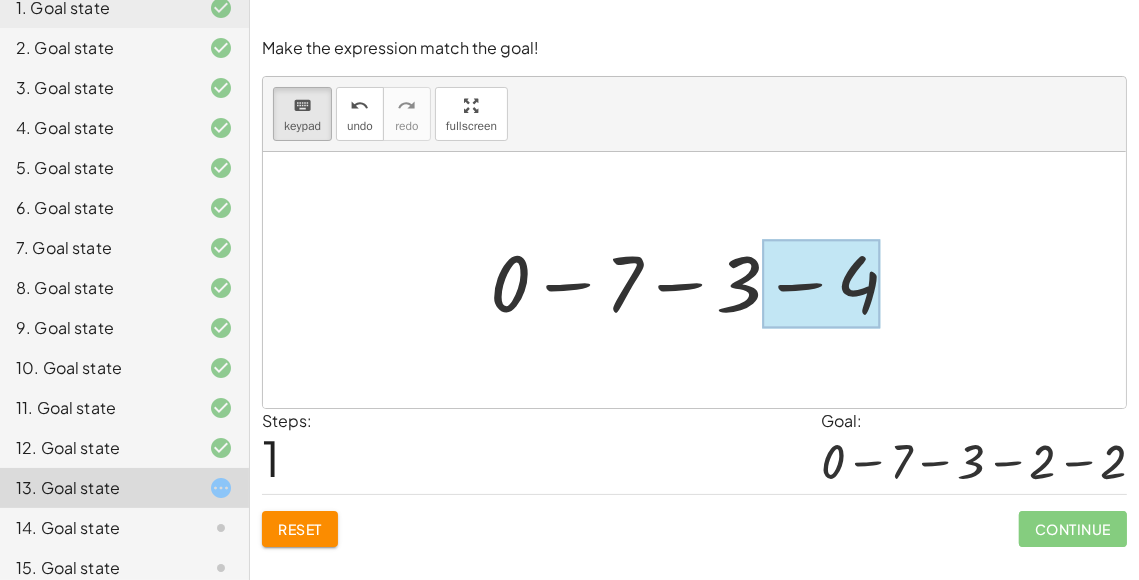 click at bounding box center [821, 284] 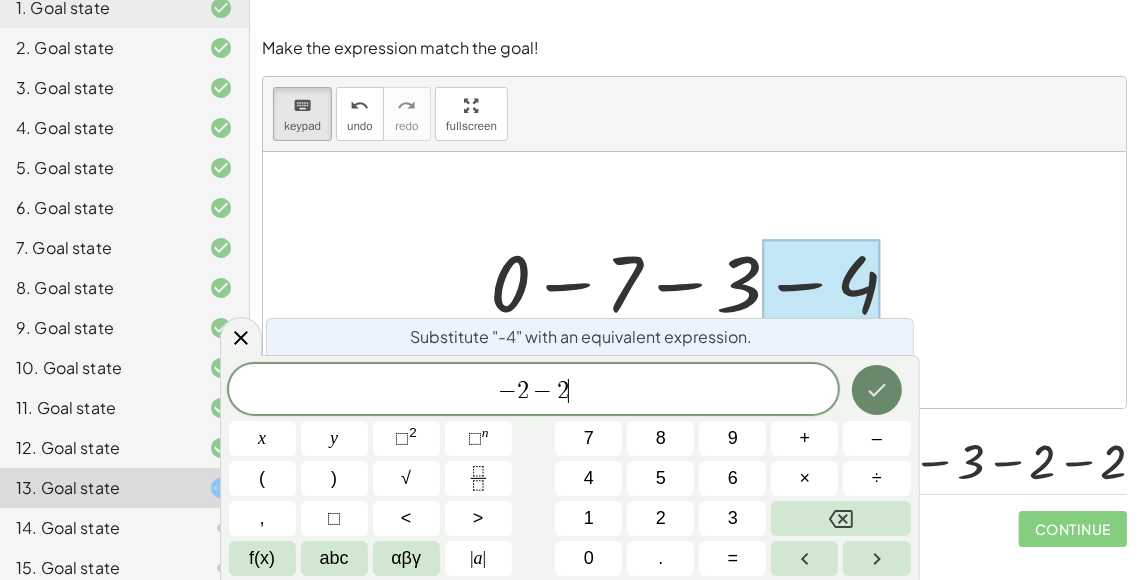 click at bounding box center [877, 390] 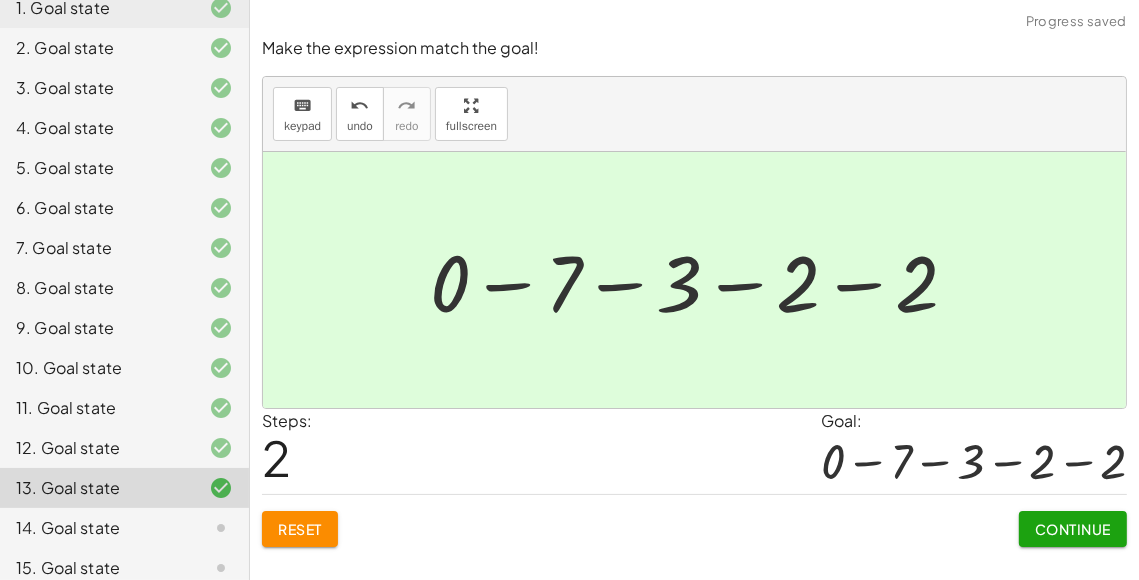 click on "Continue" 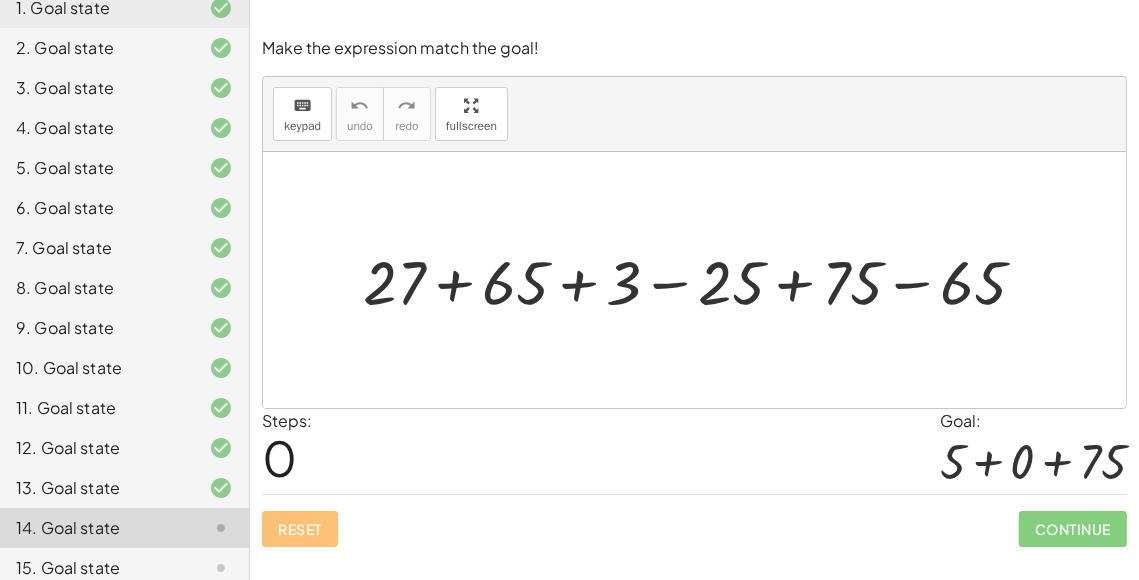 click at bounding box center (702, 279) 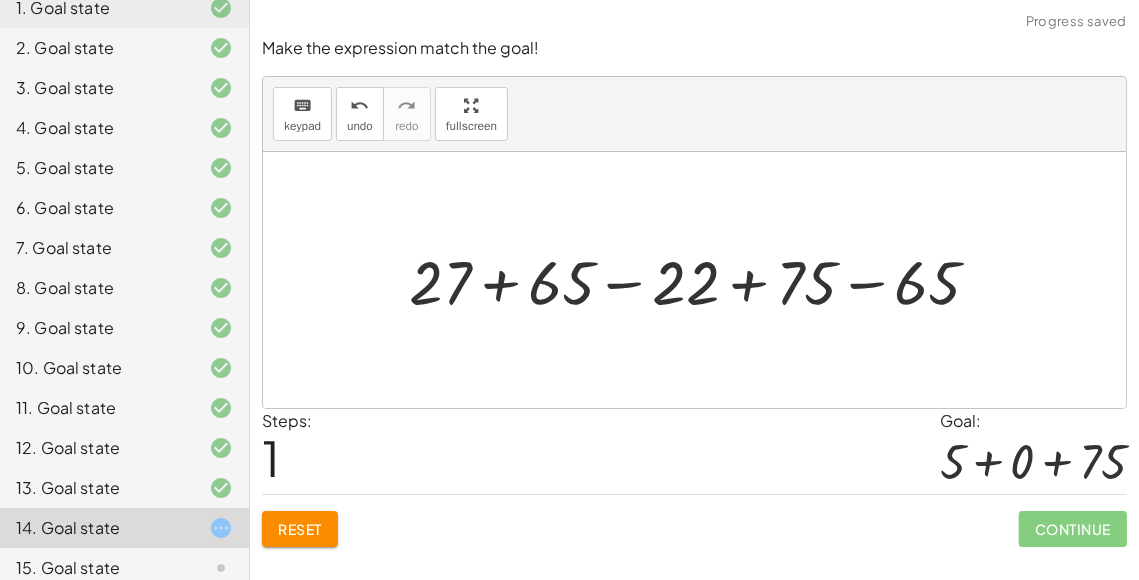 click at bounding box center [703, 279] 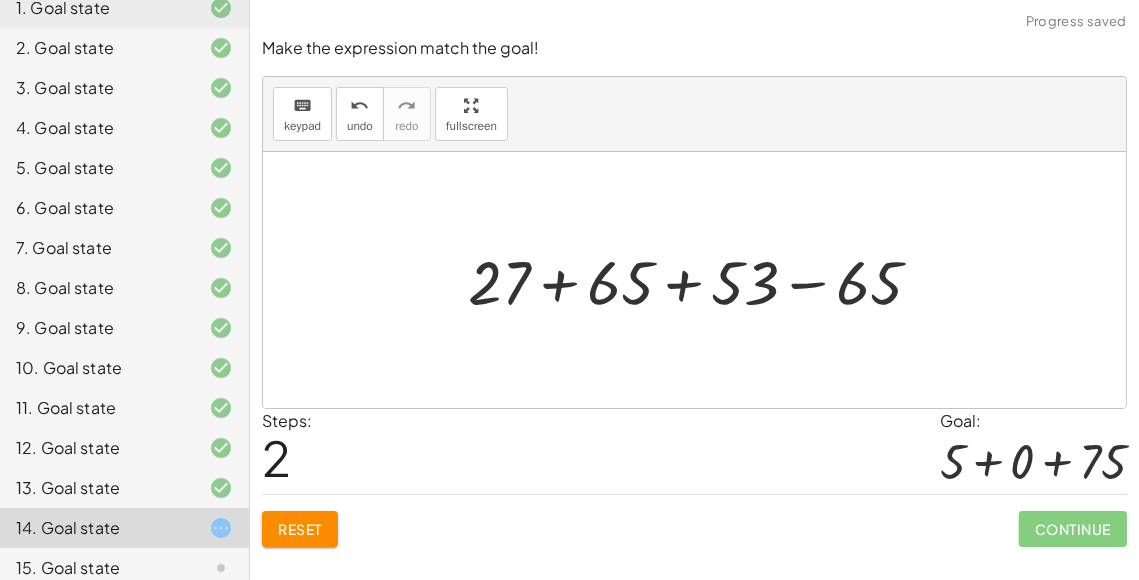 click at bounding box center (703, 279) 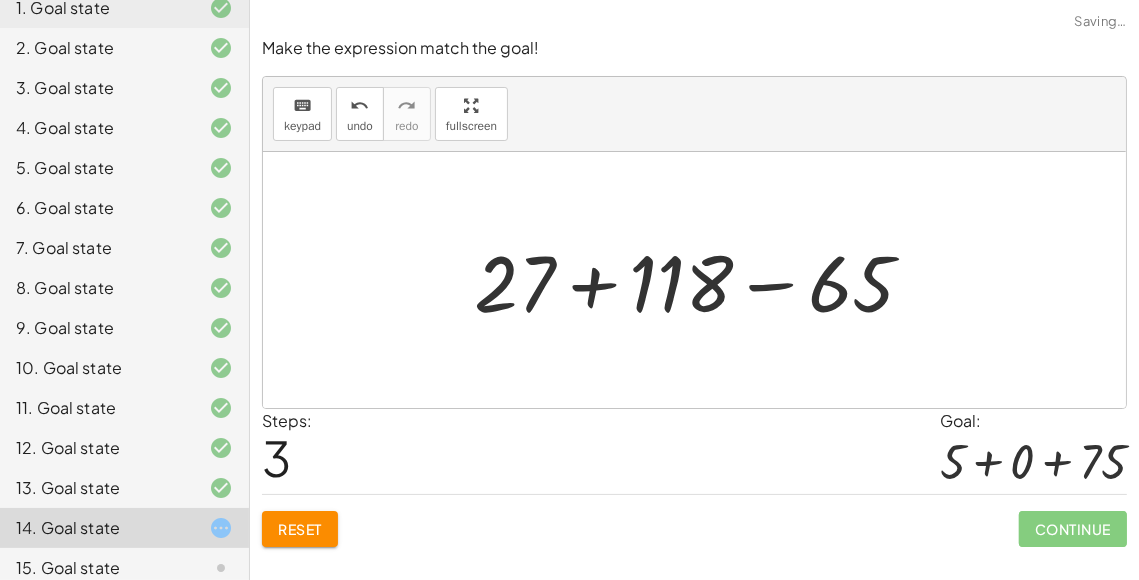click on "Reset" at bounding box center [300, 529] 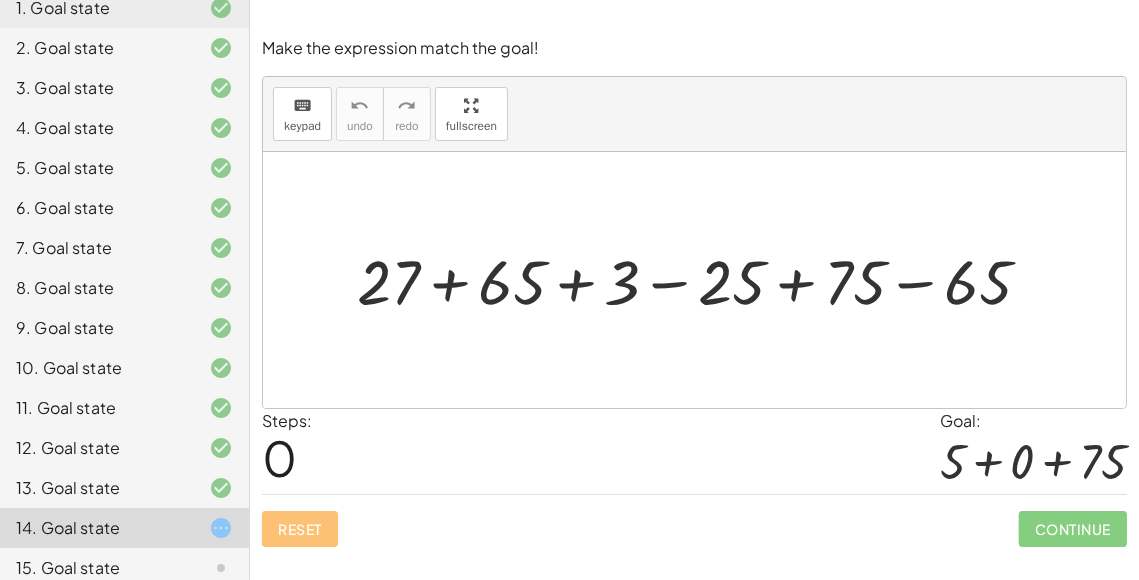 click on "10. Goal state" 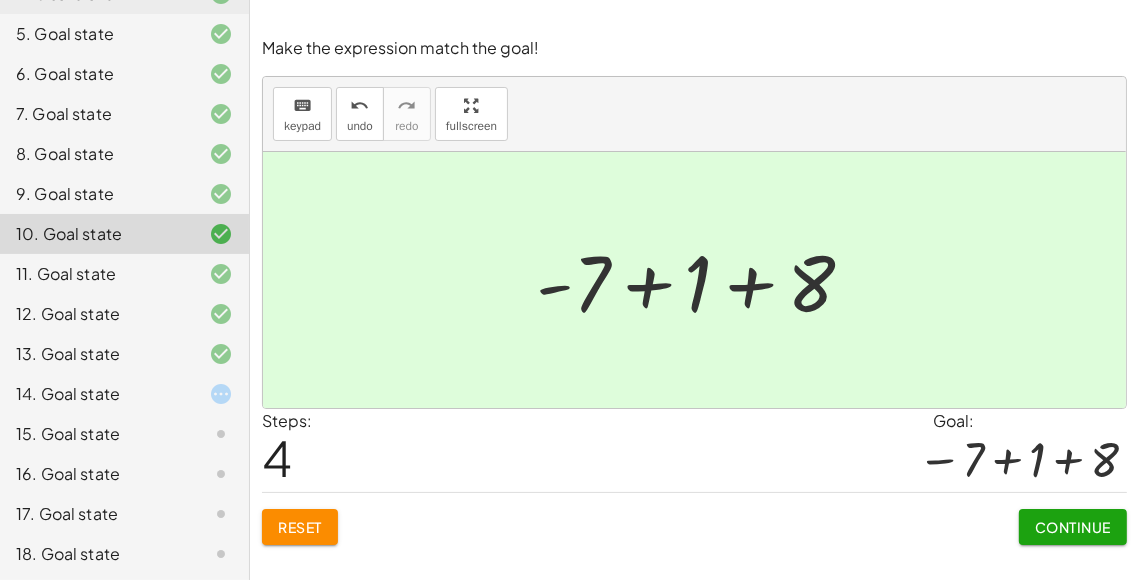 scroll, scrollTop: 355, scrollLeft: 0, axis: vertical 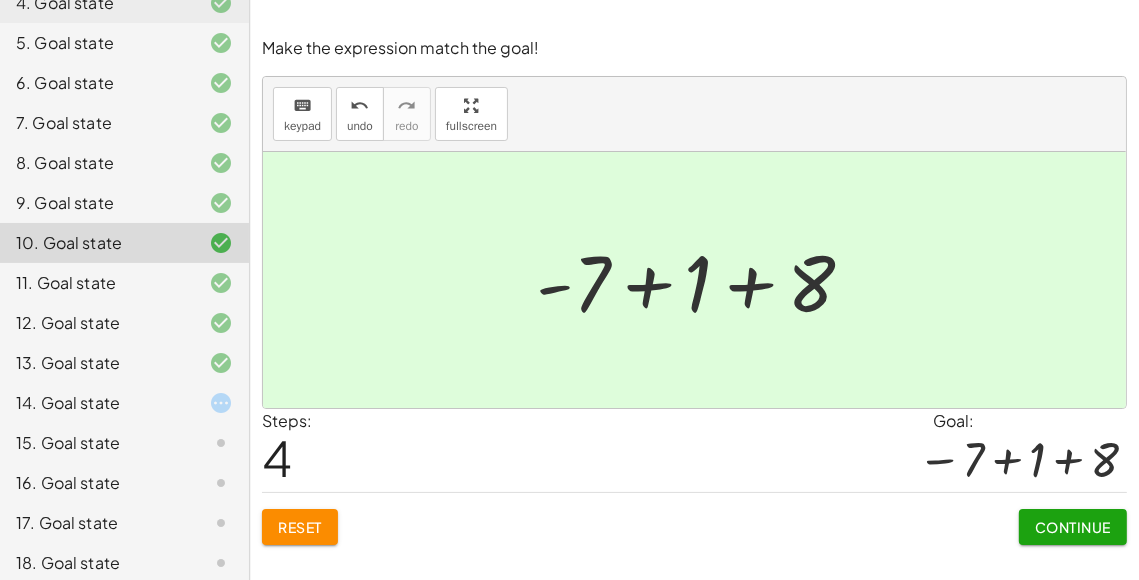 click on "14. Goal state" 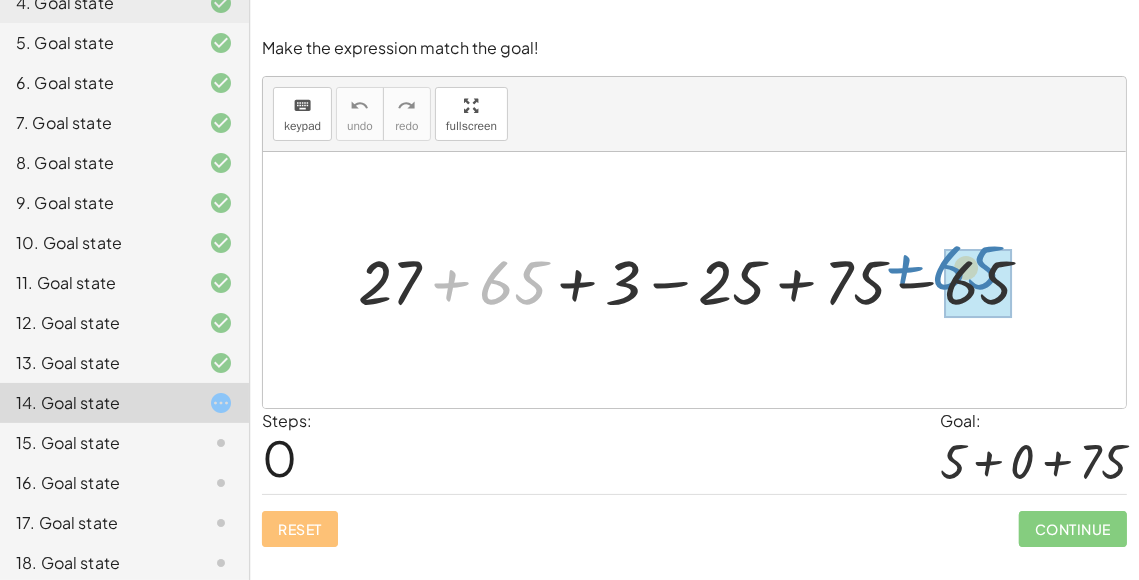 drag, startPoint x: 498, startPoint y: 274, endPoint x: 952, endPoint y: 259, distance: 454.24774 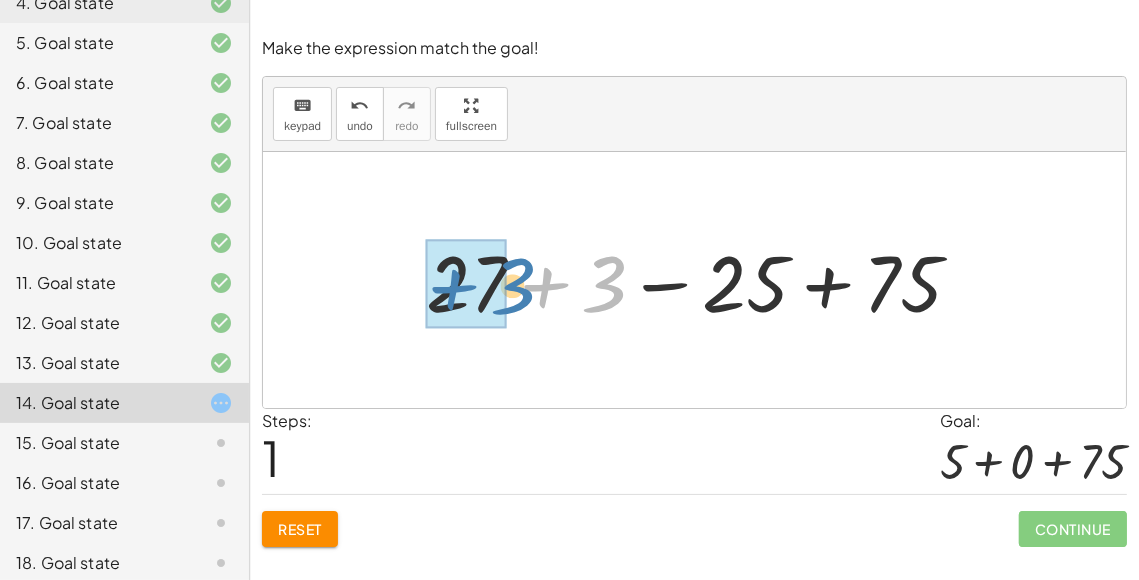 drag, startPoint x: 593, startPoint y: 286, endPoint x: 490, endPoint y: 287, distance: 103.00485 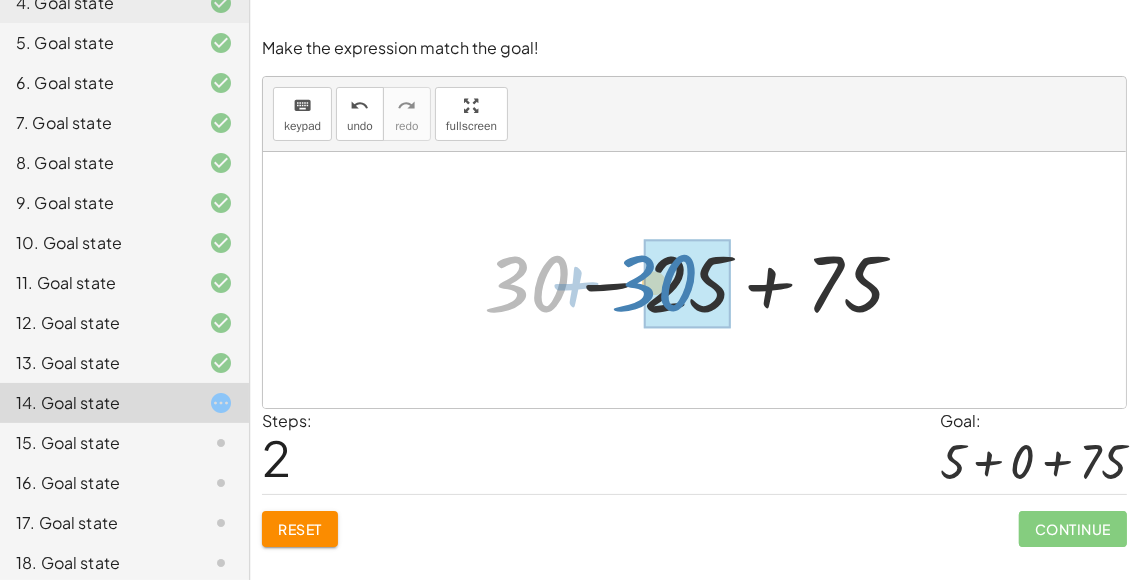 drag, startPoint x: 542, startPoint y: 300, endPoint x: 671, endPoint y: 299, distance: 129.00388 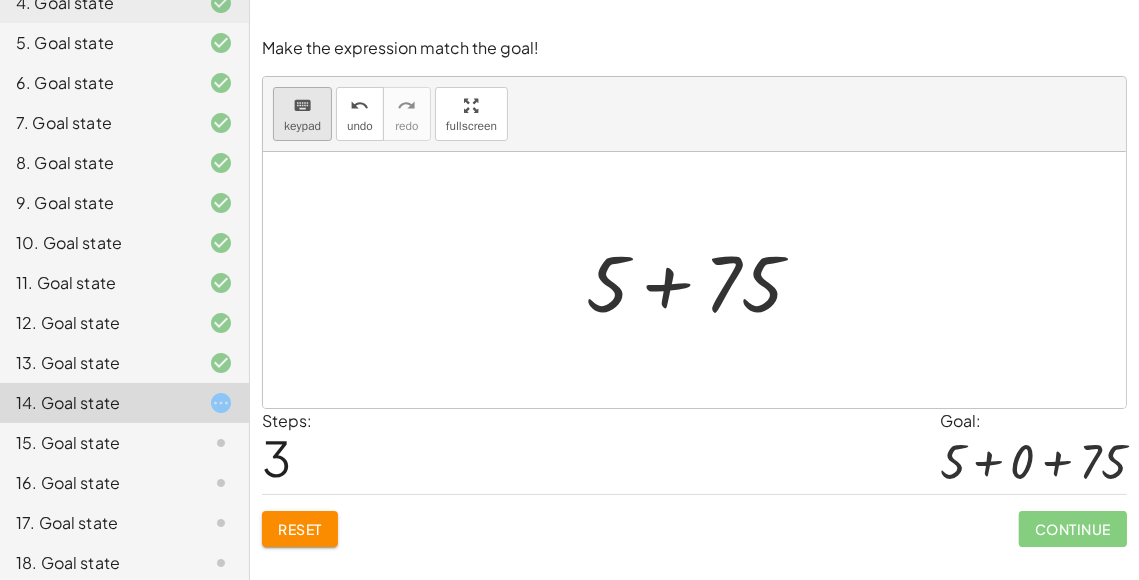 click on "keyboard" at bounding box center (302, 106) 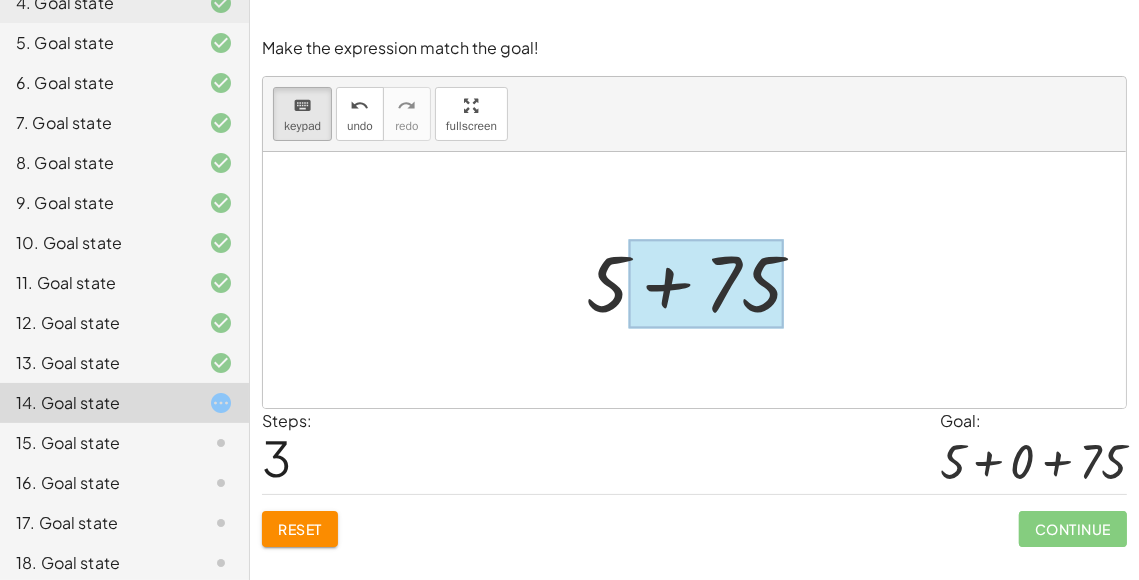 click at bounding box center (706, 284) 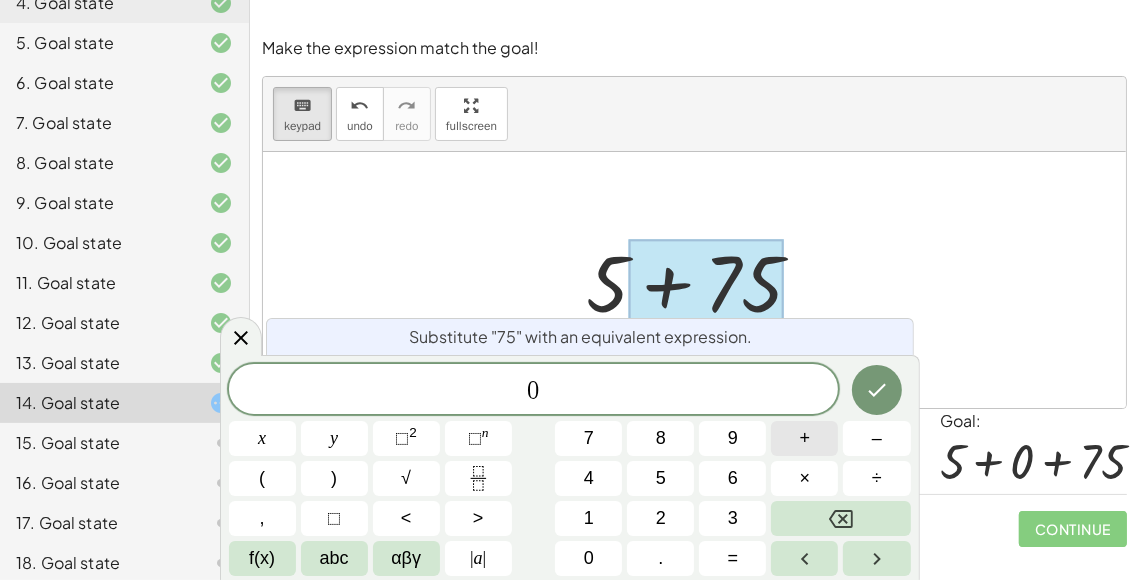 click on "+" at bounding box center [804, 438] 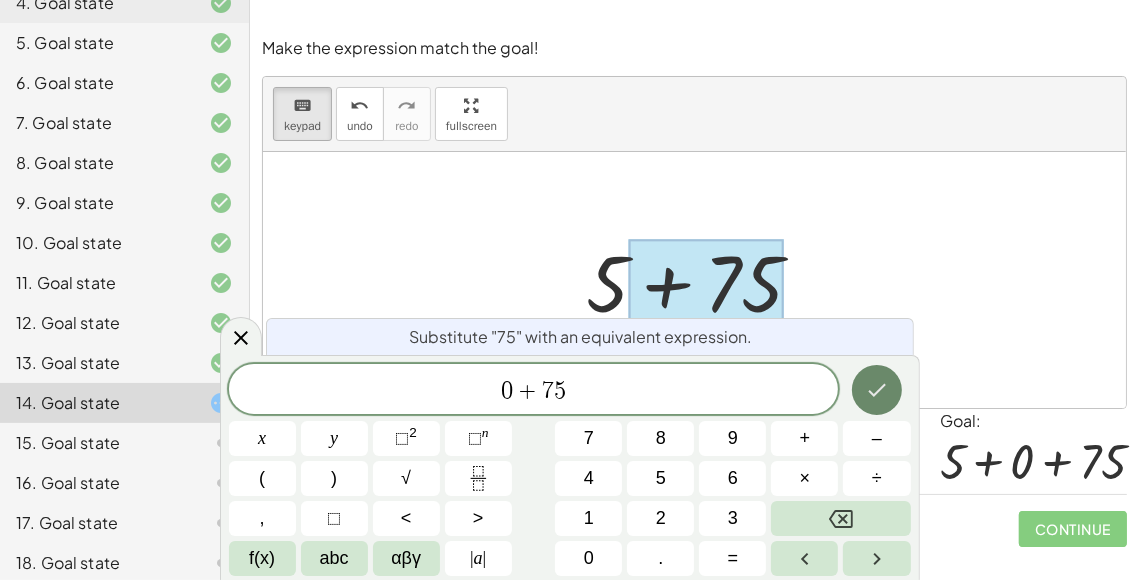 click at bounding box center (877, 390) 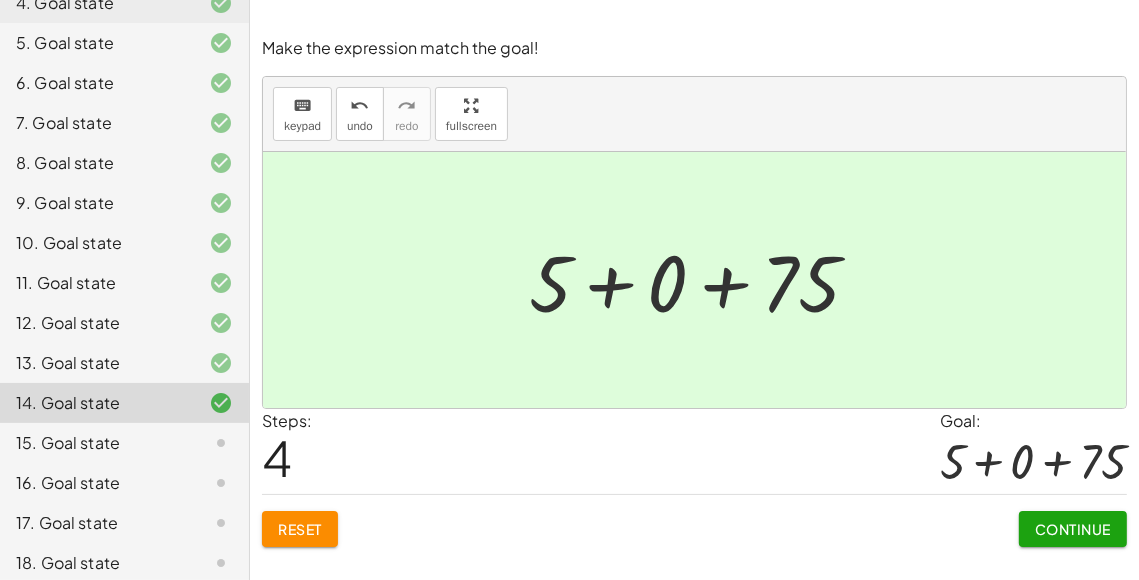 click on "Continue" 